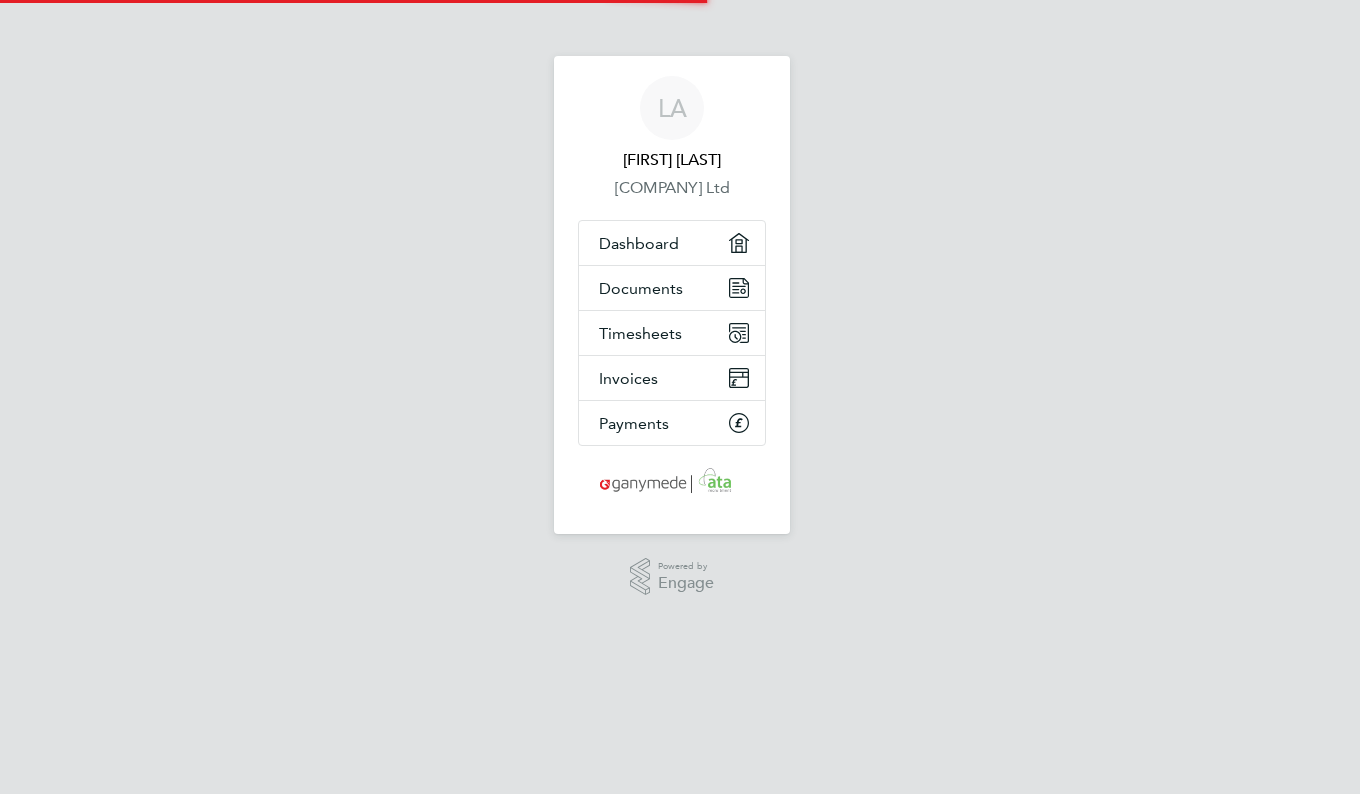 scroll, scrollTop: 0, scrollLeft: 0, axis: both 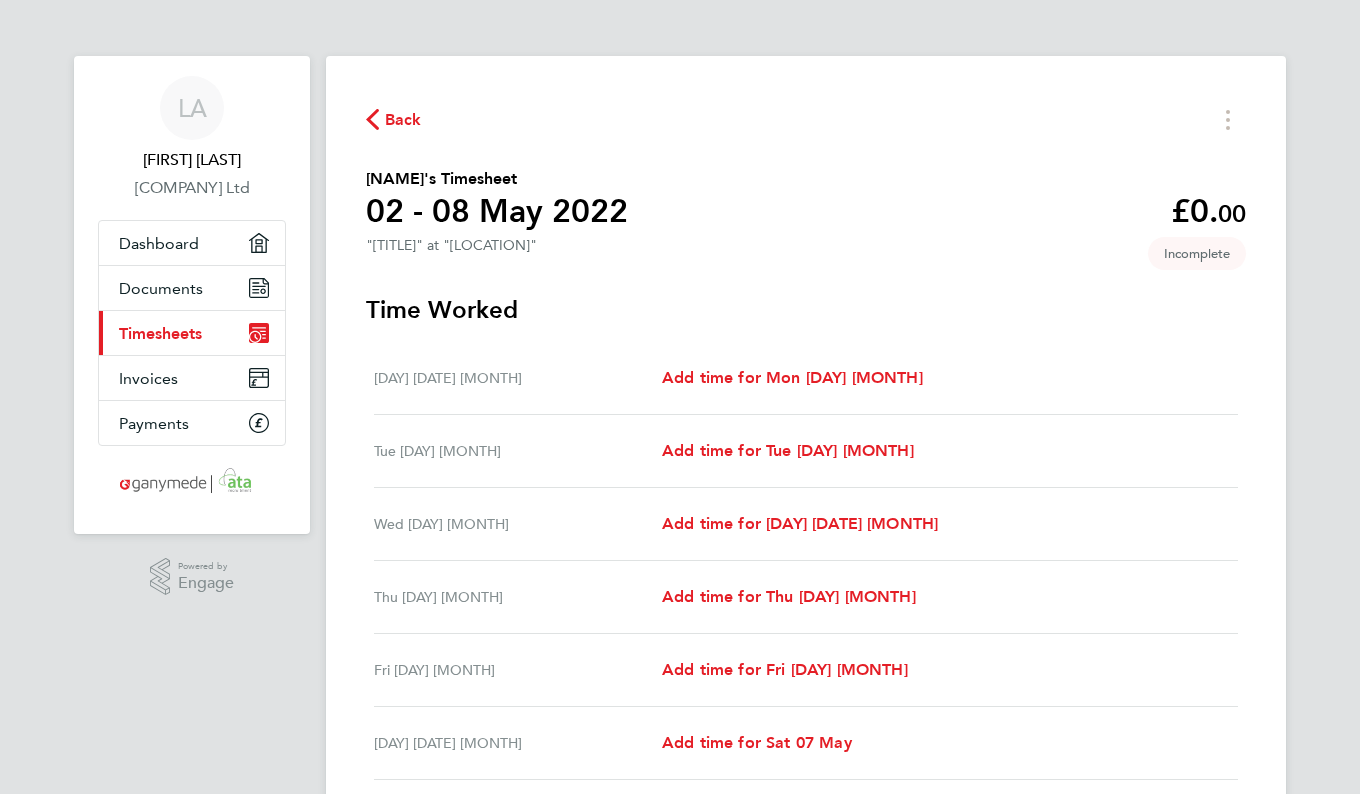 click 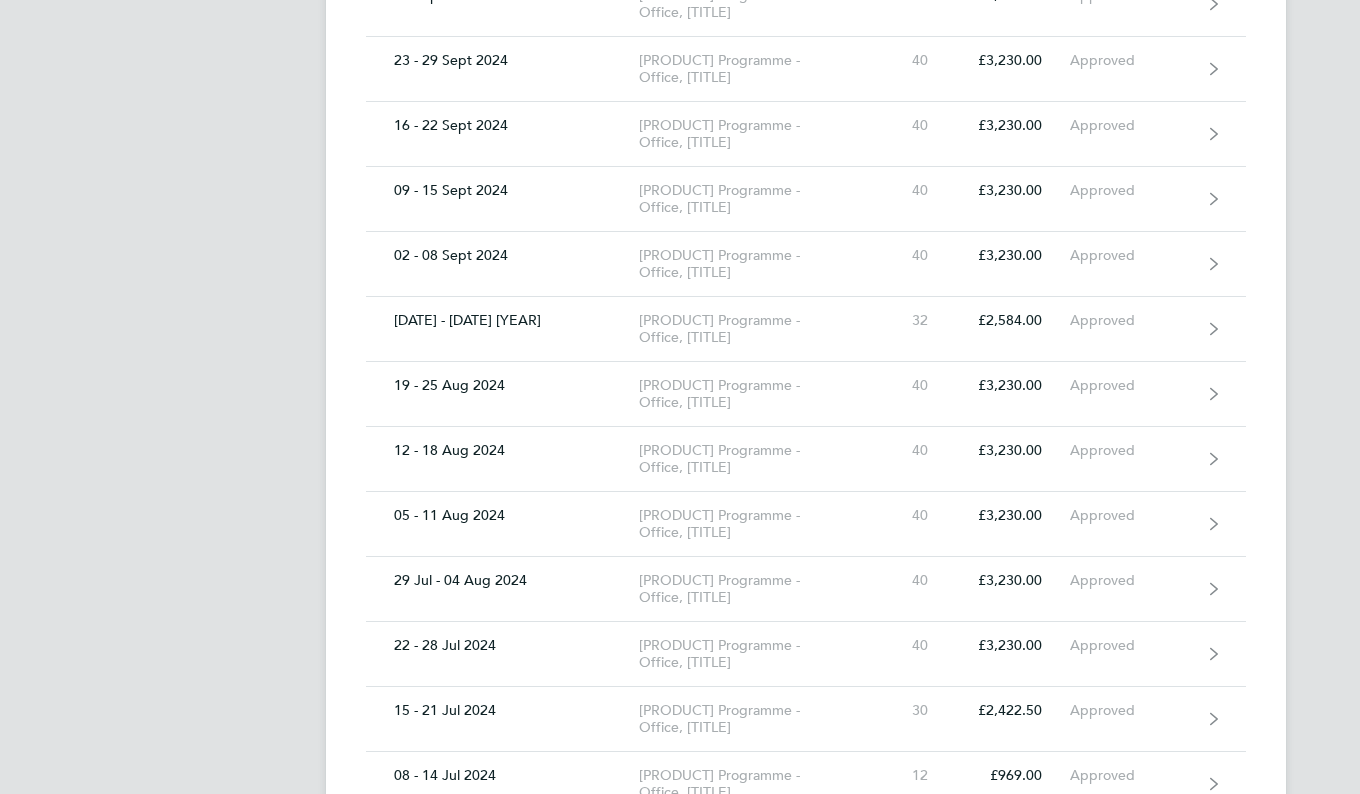scroll, scrollTop: 15600, scrollLeft: 0, axis: vertical 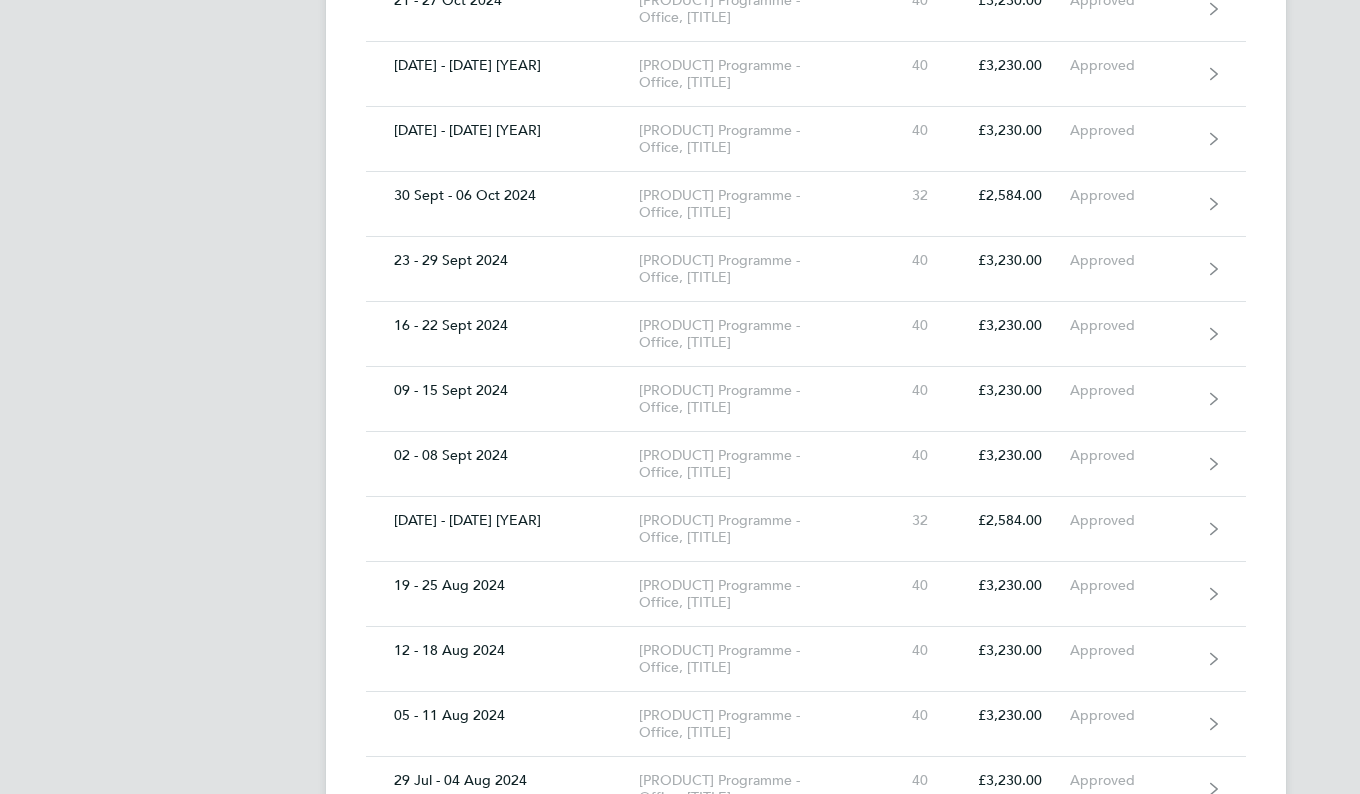 click on "[PRODUCT] Programme - Office, [TITLE]" 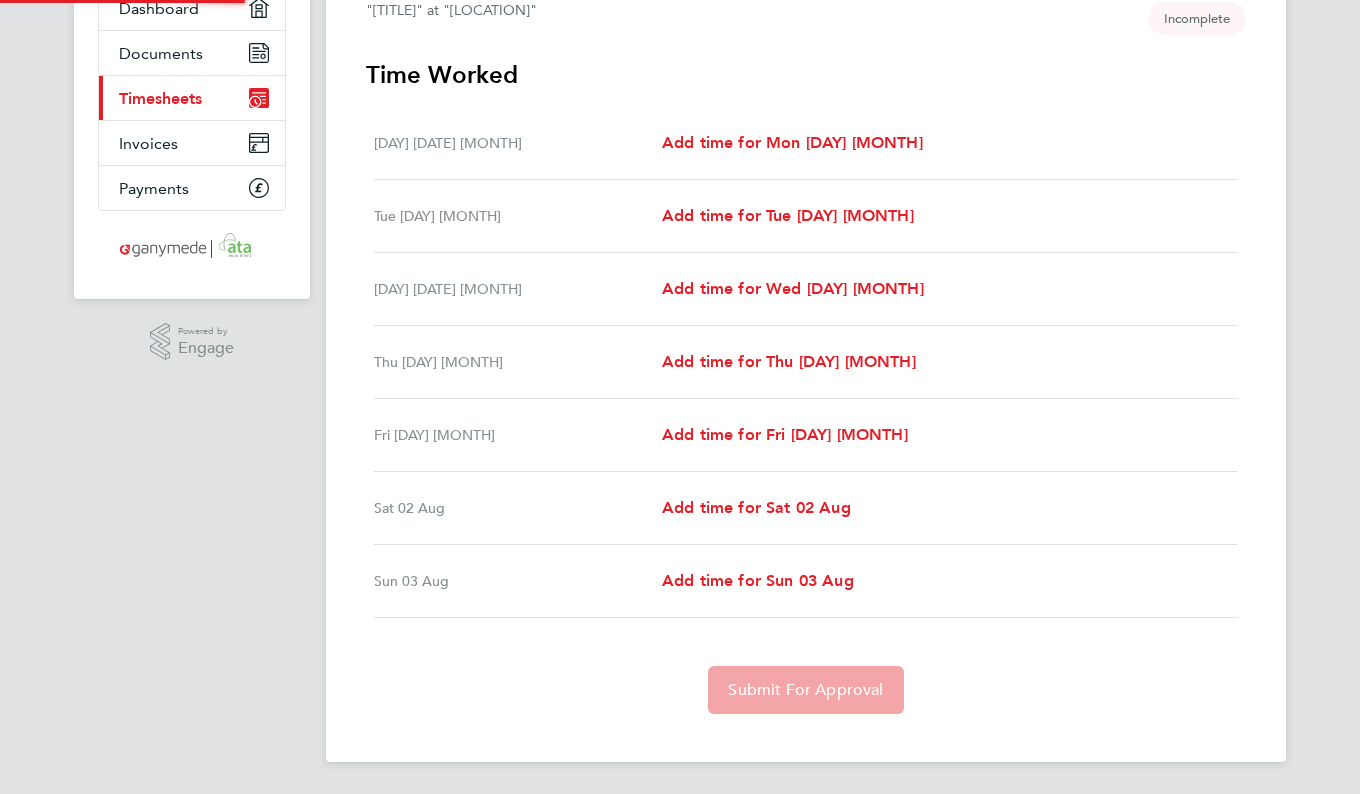 scroll, scrollTop: 0, scrollLeft: 0, axis: both 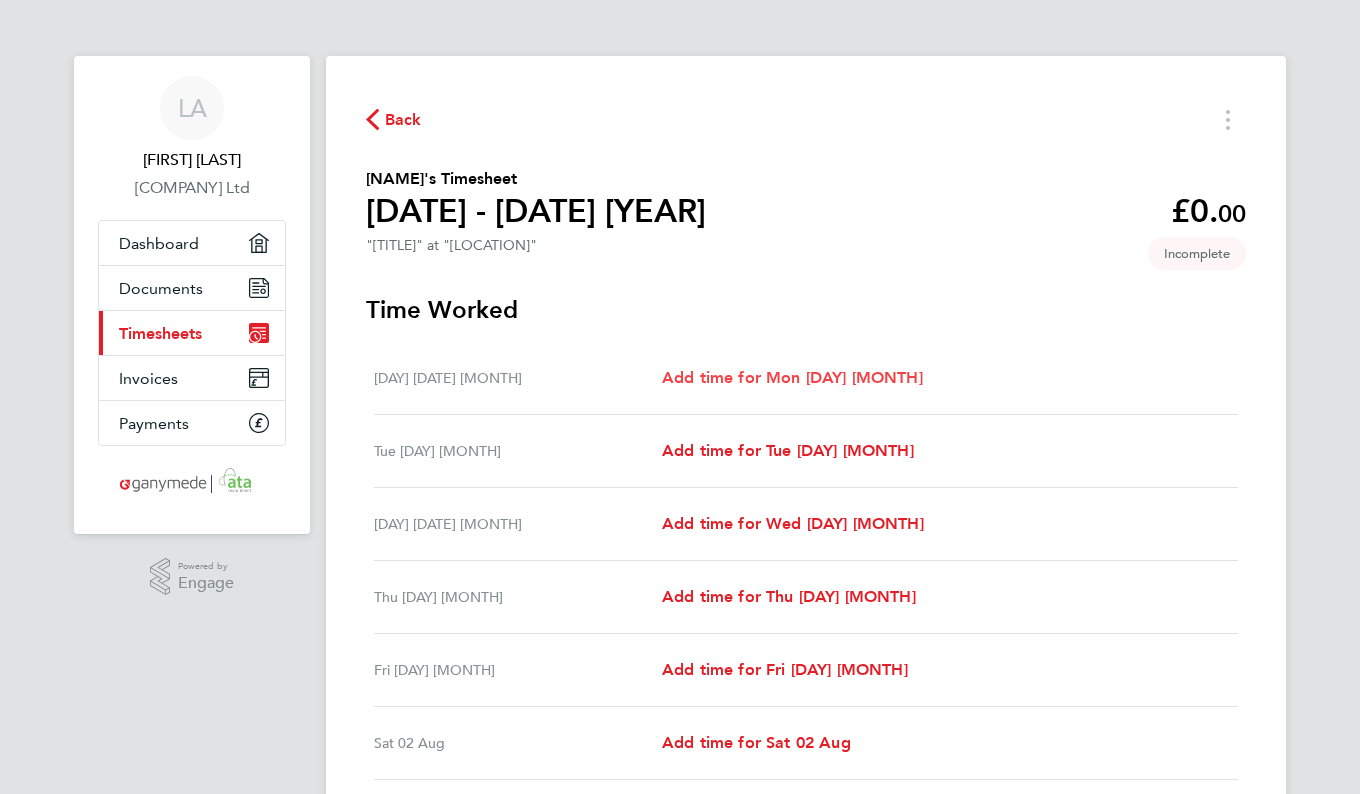 click on "Add time for Mon [DAY] [MONTH]" at bounding box center (792, 377) 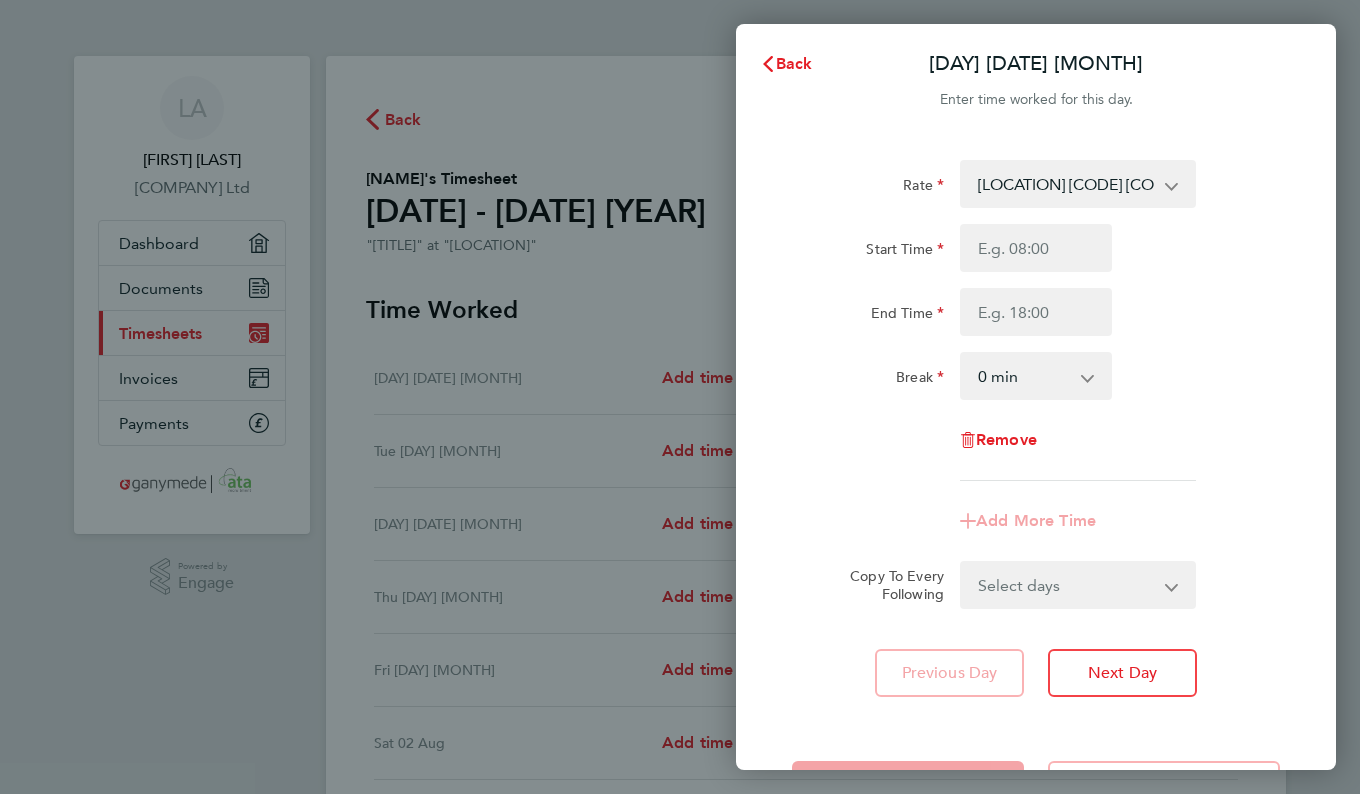 click 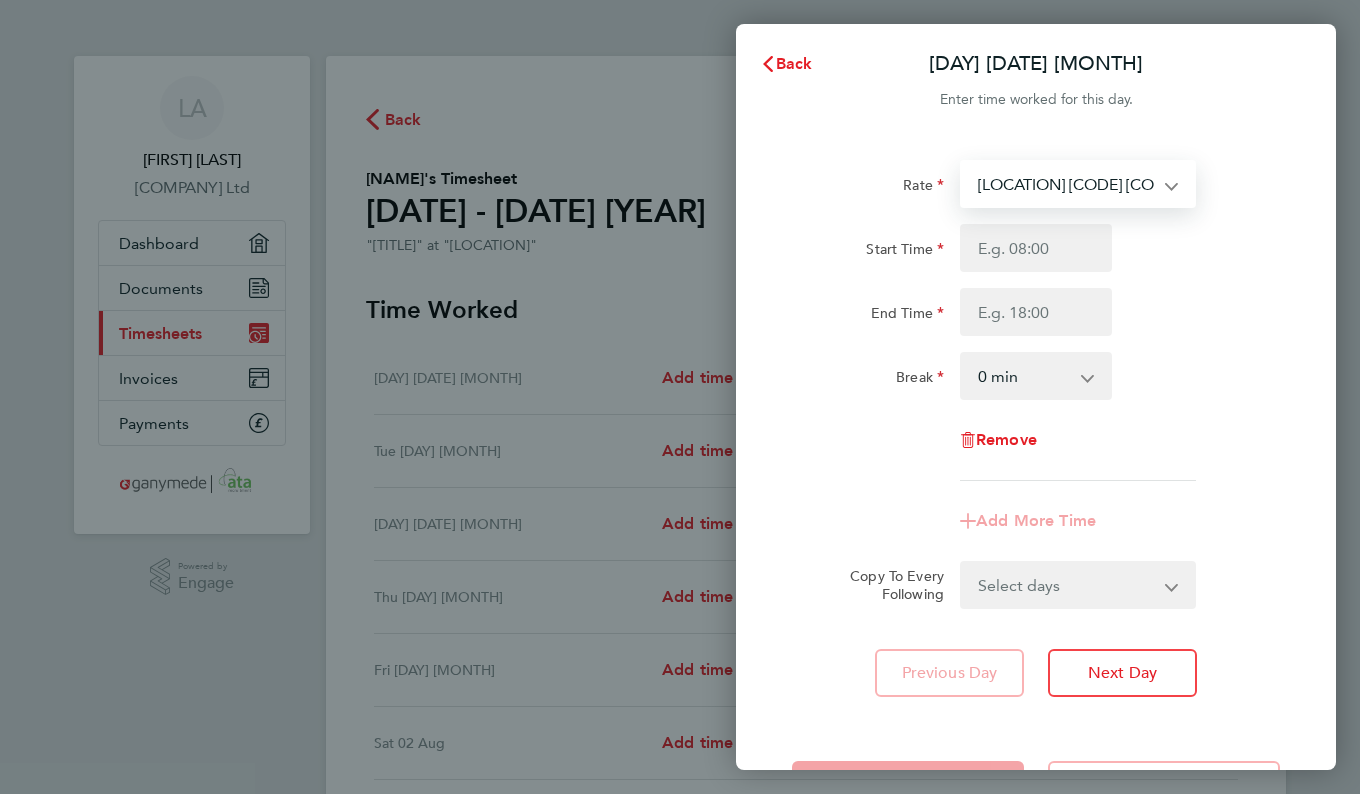 click on "[LOCATION] [CODE] [CODE] [NUMBER]P - [AMOUNT]   [LOCATION] [CODE] [CODE] [NUMBER] - [AMOUNT]   [LOCATION][CODE] [CODE] [NUMBER] - [AMOUNT]   [LOCATION][CODE] [CODE] [NUMBER] - [AMOUNT]   [LOCATION] [CODE] [CODE] [NUMBER] - [AMOUNT]   [LOCATION] [CODE] [CODE] [NUMBER] - [AMOUNT]   [LOCATION] [CODE] [CODE] [NUMBER] - [AMOUNT]   [LOCATION] [CODE] [CODE] [NUMBER]P - [AMOUNT]   [LOCATION] [CODE] [CODE] [NUMBER]P - [AMOUNT]   [LOCATION] [CODE] [CODE] [NUMBER]P - [AMOUNT]   [LOCATION] [CODE] [CODE] [NUMBER]P - [AMOUNT]   [LOCATION] [CODE] [CODE] [NUMBER] - [AMOUNT]   [LOCATION] [CODE] [CODE] [NUMBER] - [AMOUNT]   [LOCATION] [CODE] [CODE] [NUMBER] - [AMOUNT]   [LOCATION] [CODE] [CODE] [NUMBER] - [AMOUNT]   [LOCATION] [CODE] [CODE] [NUMBER]P - [AMOUNT]   [LOCATION] [CODE] [CODE] [NUMBER] - [AMOUNT]   [LOCATION] [CODE] [CODE] [NUMBER]P - [AMOUNT]   [LOCATION][CODE] [CODE] [NUMBER] - [AMOUNT]   [LOCATION] [CODE] [CODE] [NUMBER]P - [AMOUNT]" at bounding box center [1066, 184] 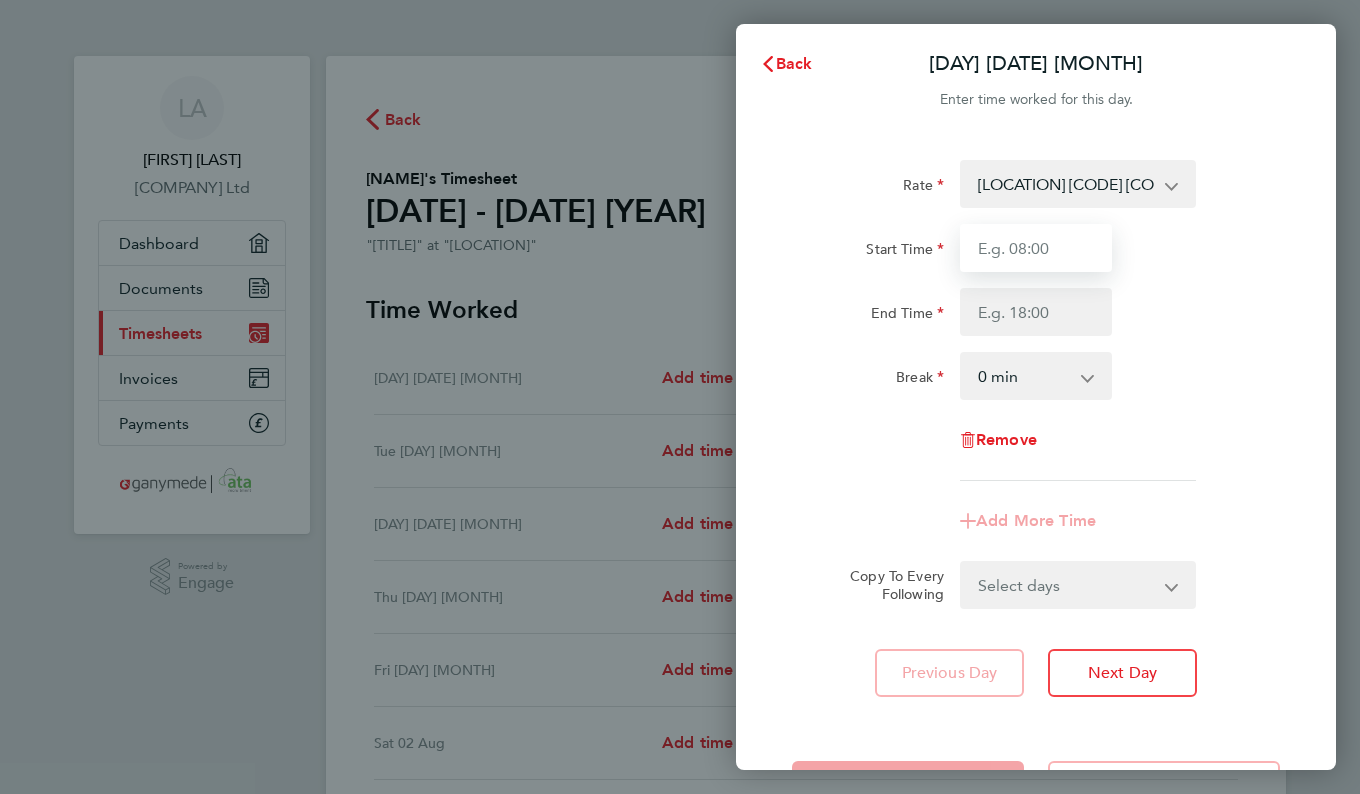 click on "Start Time" at bounding box center (1036, 248) 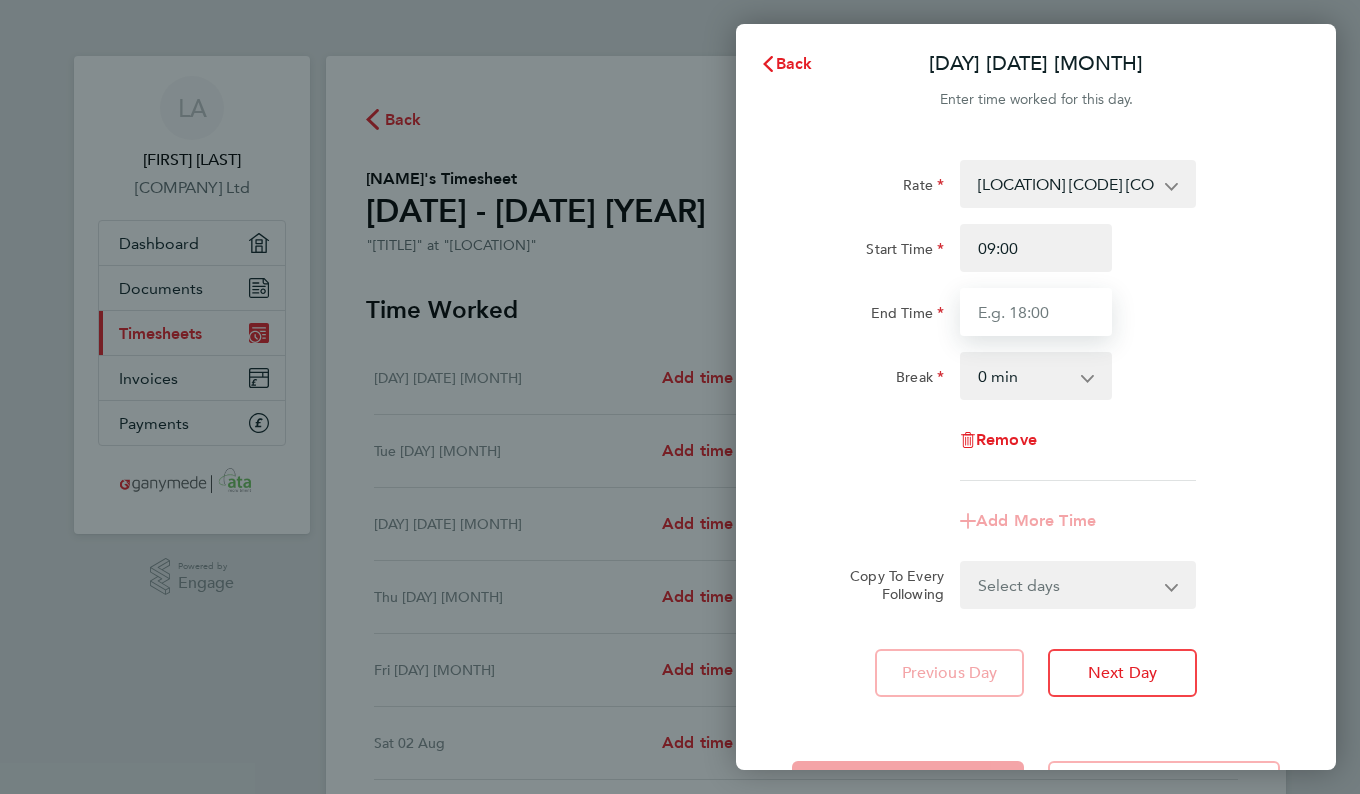 type on "17:30" 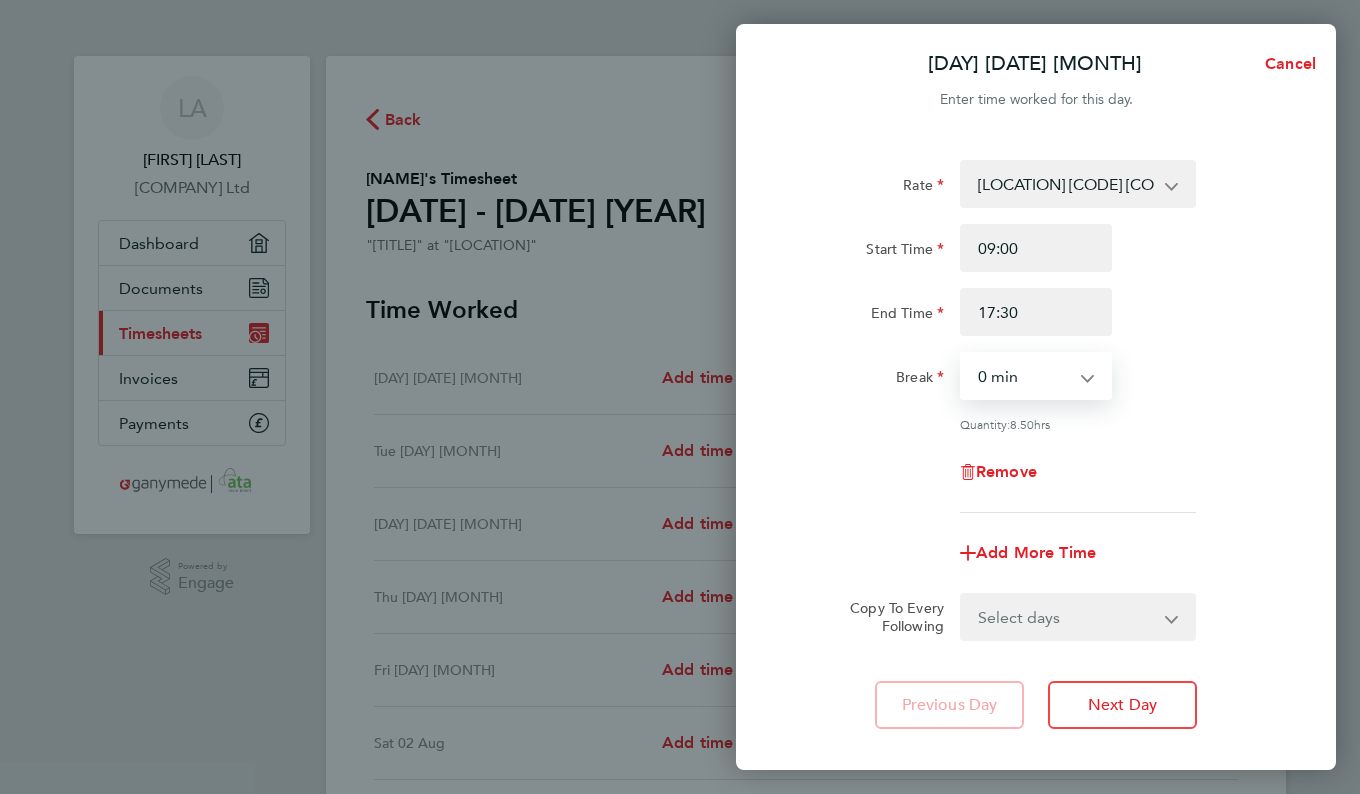 click on "0 min   15 min   30 min   45 min   60 min   75 min   90 min" at bounding box center [1024, 376] 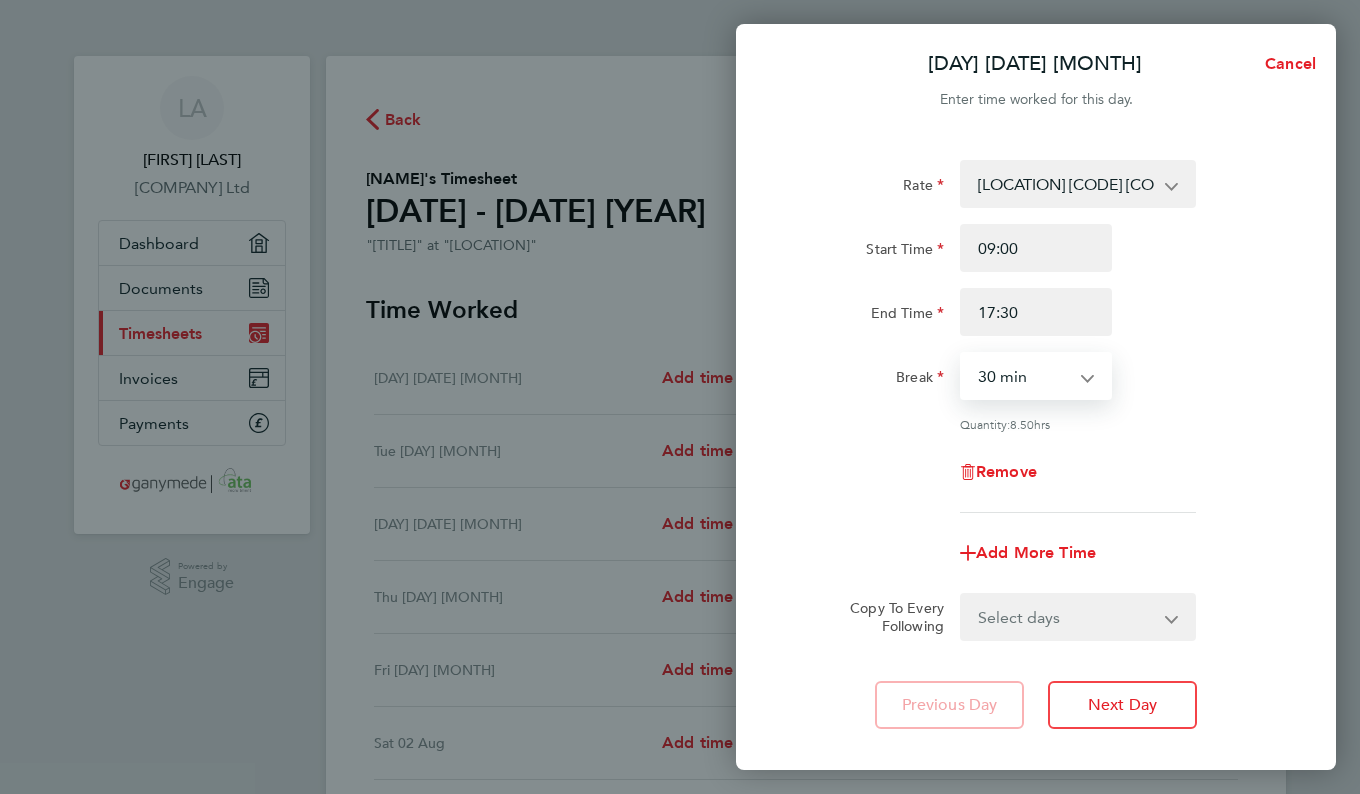 click on "0 min   15 min   30 min   45 min   60 min   75 min   90 min" at bounding box center [1024, 376] 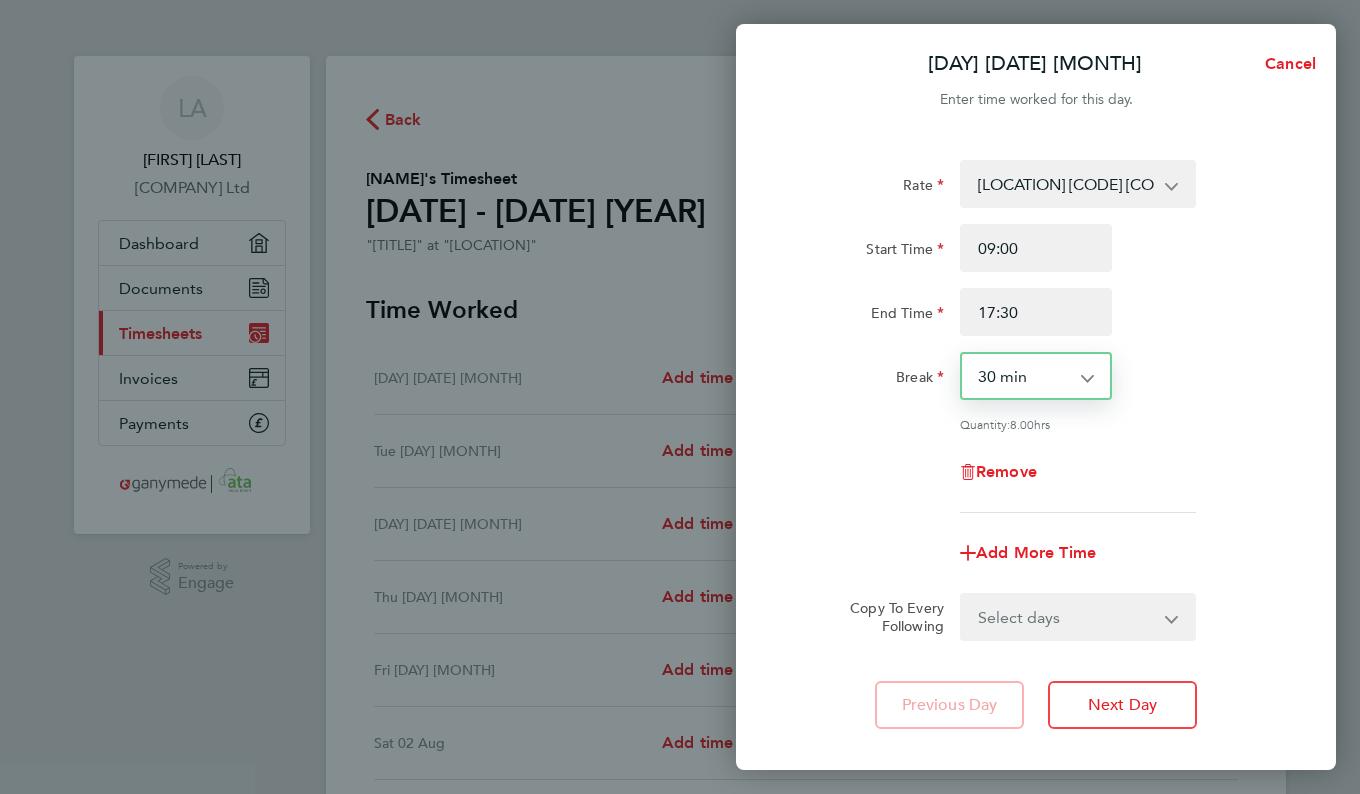 scroll, scrollTop: 109, scrollLeft: 0, axis: vertical 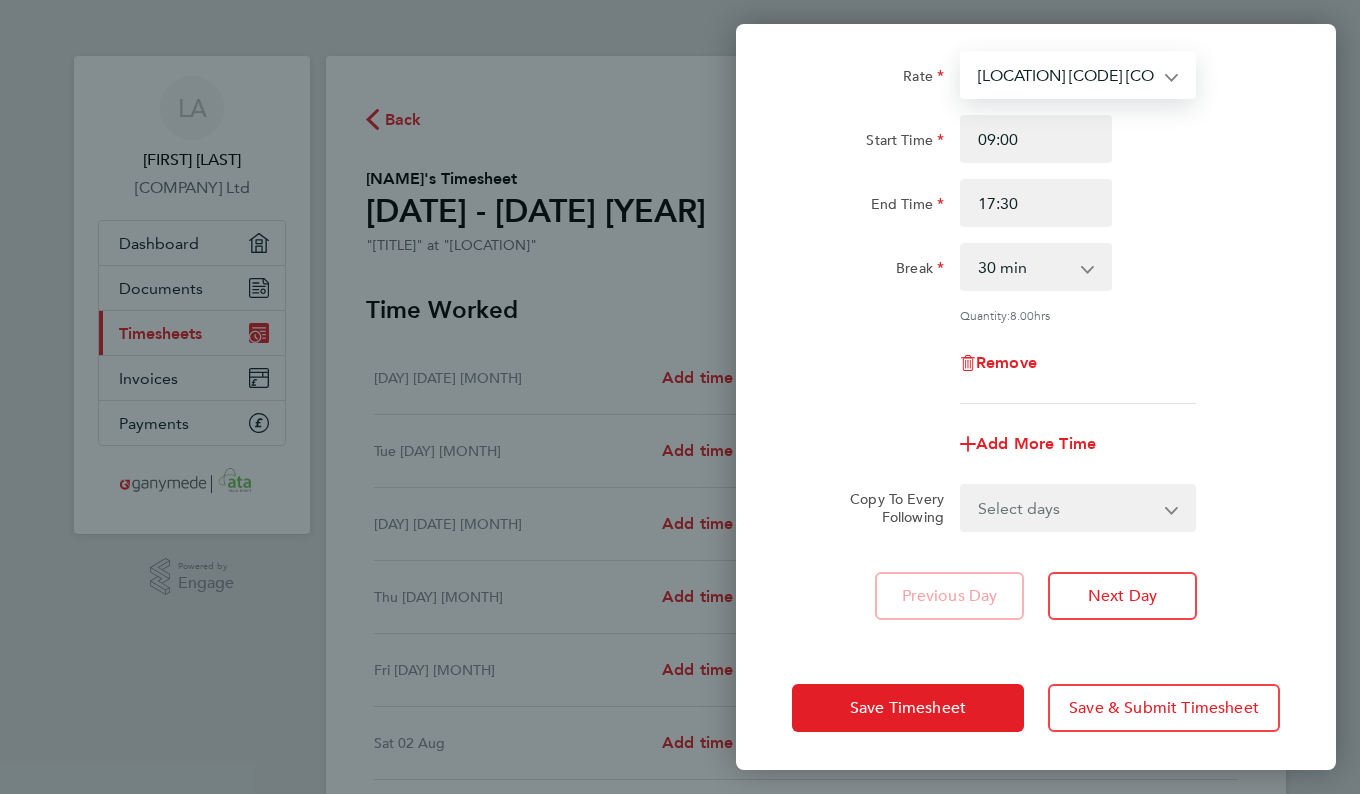 click on "[LOCATION] [CODE] [CODE] [NUMBER]P - [AMOUNT]   [LOCATION] [CODE] [CODE] [NUMBER] - [AMOUNT]   [LOCATION][CODE] [CODE] [NUMBER] - [AMOUNT]   [LOCATION][CODE] [CODE] [NUMBER] - [AMOUNT]   [LOCATION] [CODE] [CODE] [NUMBER] - [AMOUNT]   [LOCATION] [CODE] [CODE] [NUMBER] - [AMOUNT]   [LOCATION] [CODE] [CODE] [NUMBER] - [AMOUNT]   [LOCATION] [CODE] [CODE] [NUMBER]P - [AMOUNT]   [LOCATION] [CODE] [CODE] [NUMBER]P - [AMOUNT]   [LOCATION] [CODE] [CODE] [NUMBER]P - [AMOUNT]   [LOCATION] [CODE] [CODE] [NUMBER]P - [AMOUNT]   [LOCATION] [CODE] [CODE] [NUMBER] - [AMOUNT]   [LOCATION] [CODE] [CODE] [NUMBER] - [AMOUNT]   [LOCATION] [CODE] [CODE] [NUMBER] - [AMOUNT]   [LOCATION] [CODE] [CODE] [NUMBER] - [AMOUNT]   [LOCATION] [CODE] [CODE] [NUMBER]P - [AMOUNT]   [LOCATION] [CODE] [CODE] [NUMBER] - [AMOUNT]   [LOCATION] [CODE] [CODE] [NUMBER]P - [AMOUNT]   [LOCATION][CODE] [CODE] [NUMBER] - [AMOUNT]   [LOCATION] [CODE] [CODE] [NUMBER]P - [AMOUNT]" at bounding box center [1066, 75] 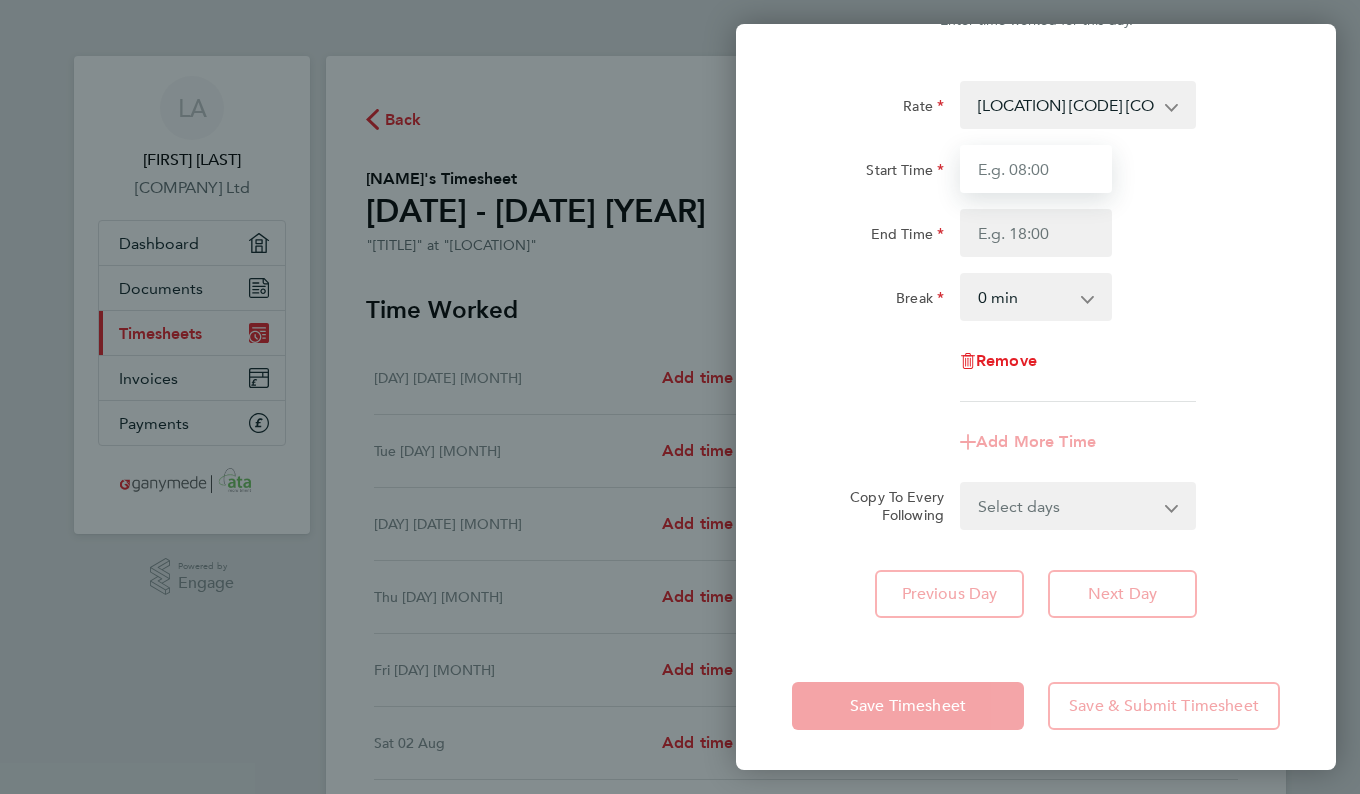 click on "Start Time" at bounding box center [1036, 169] 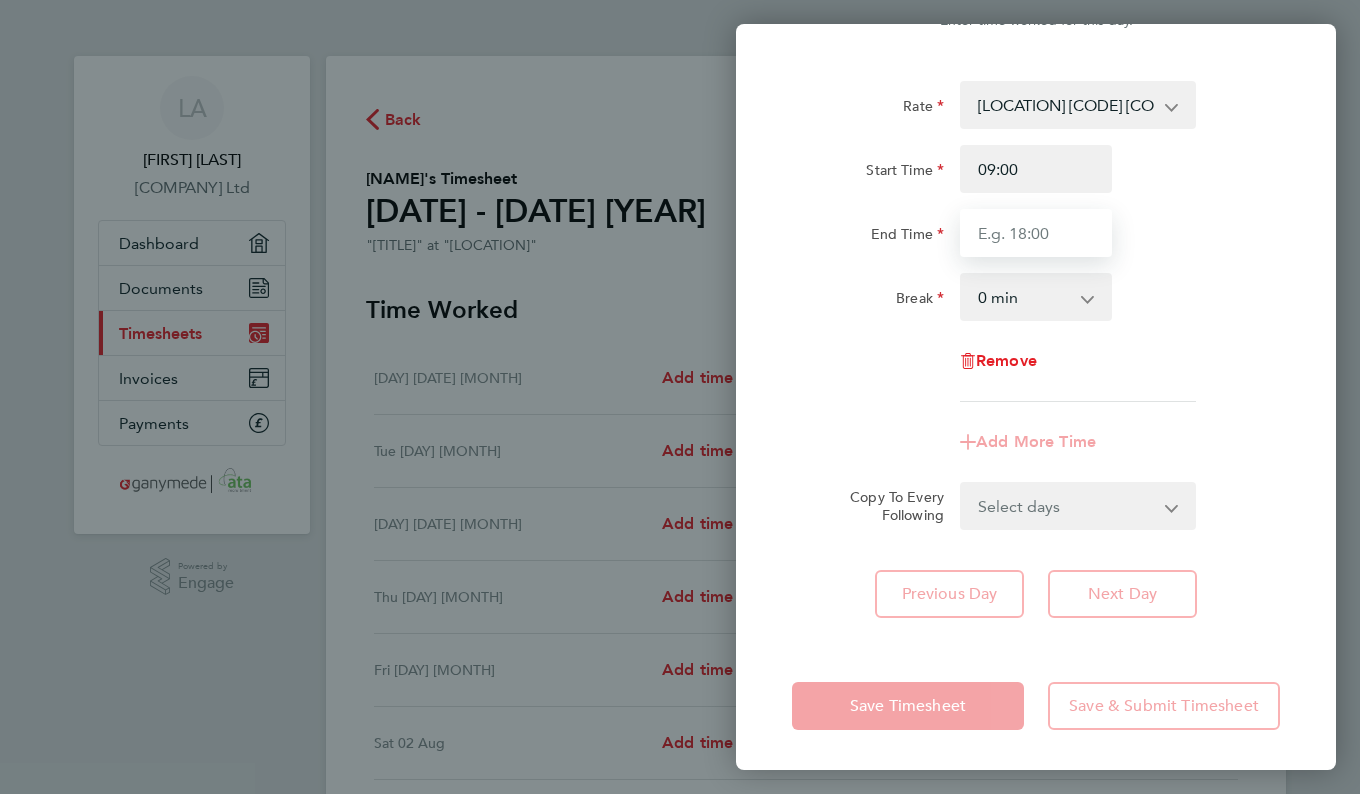 type on "17:30" 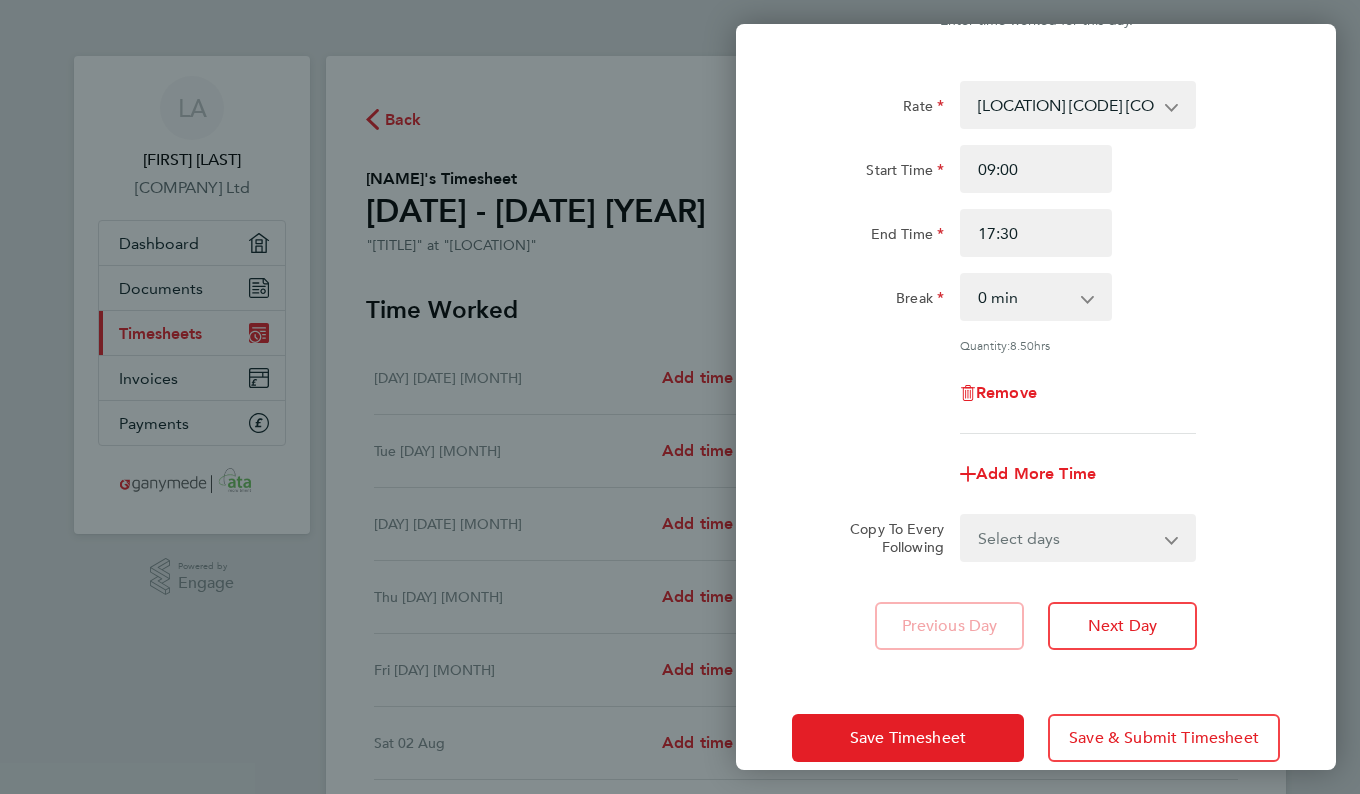 click on "0 min   15 min   30 min   45 min   60 min   75 min   90 min" at bounding box center [1024, 297] 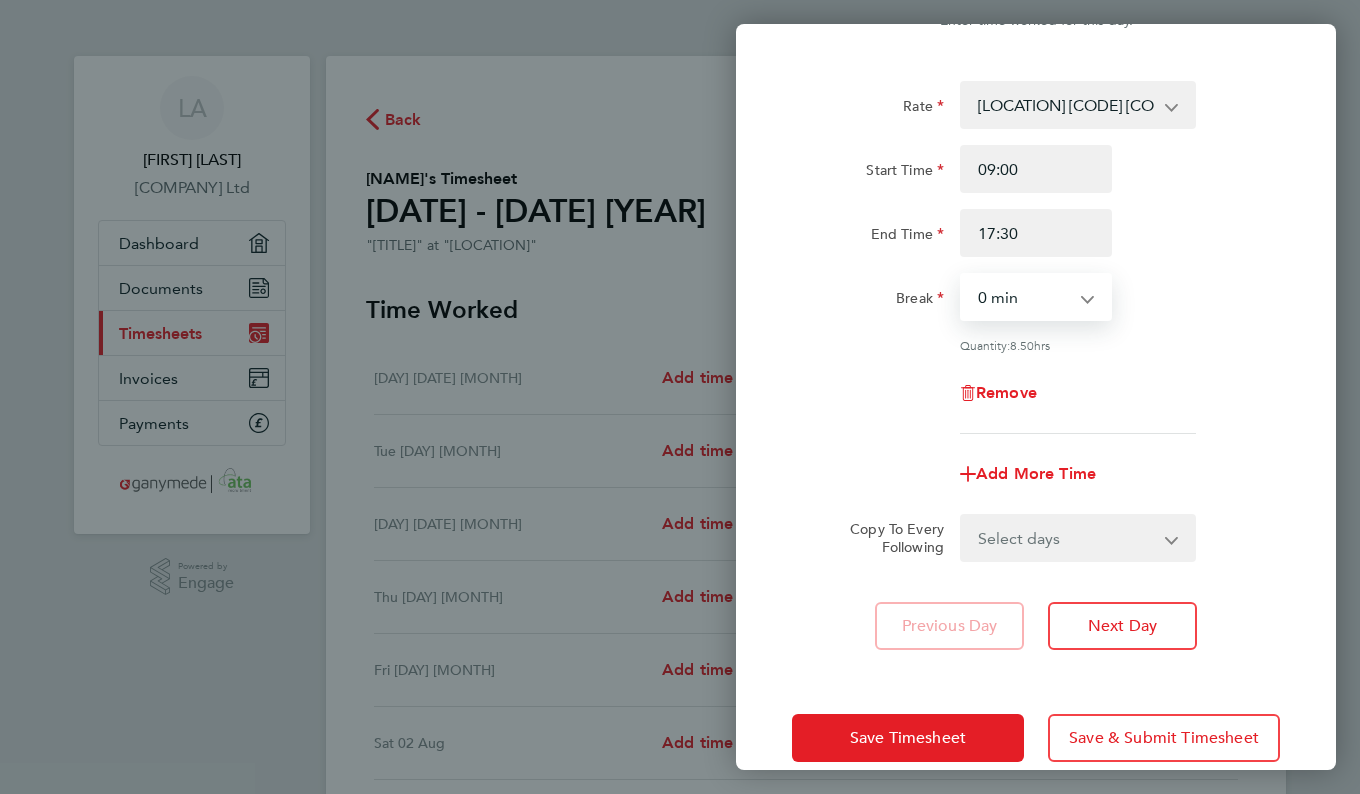 select on "30" 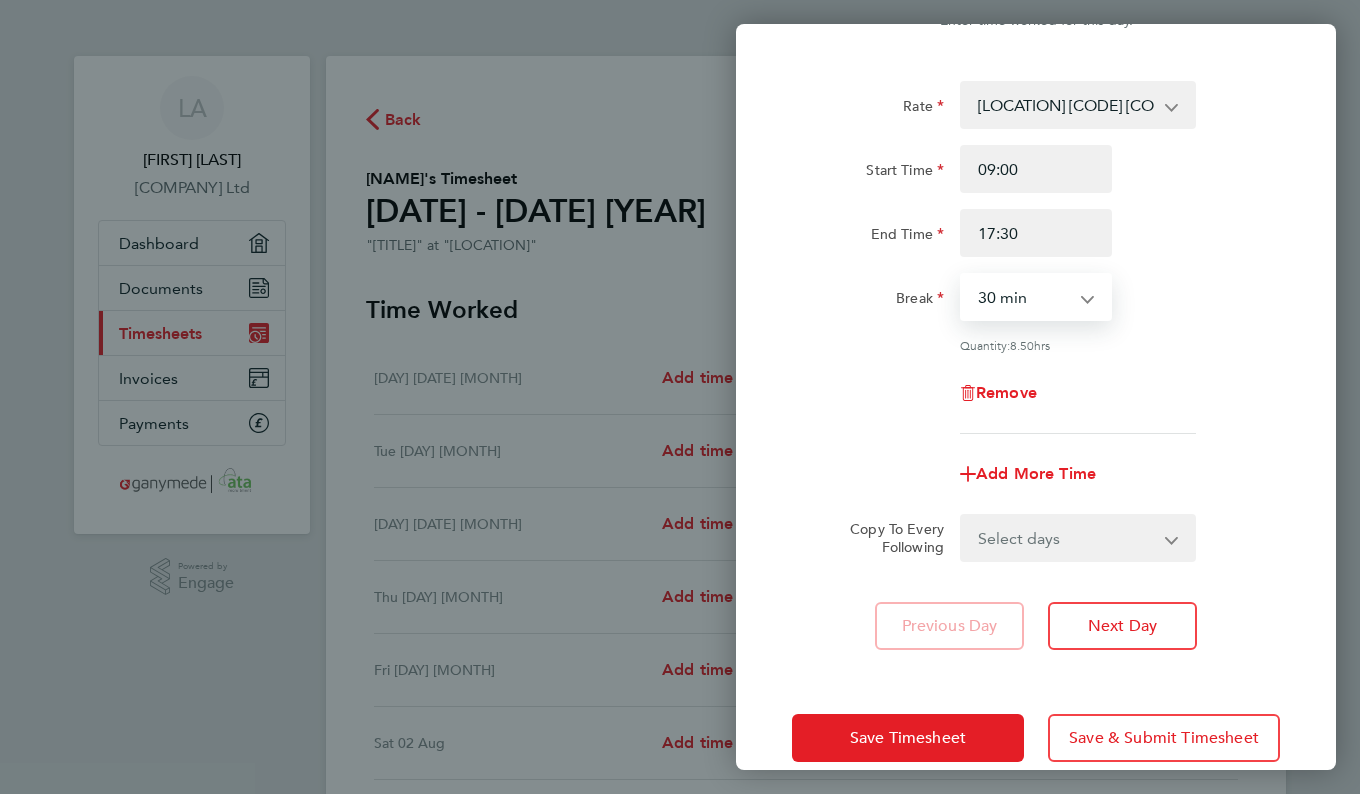 click on "0 min   15 min   30 min   45 min   60 min   75 min   90 min" at bounding box center [1024, 297] 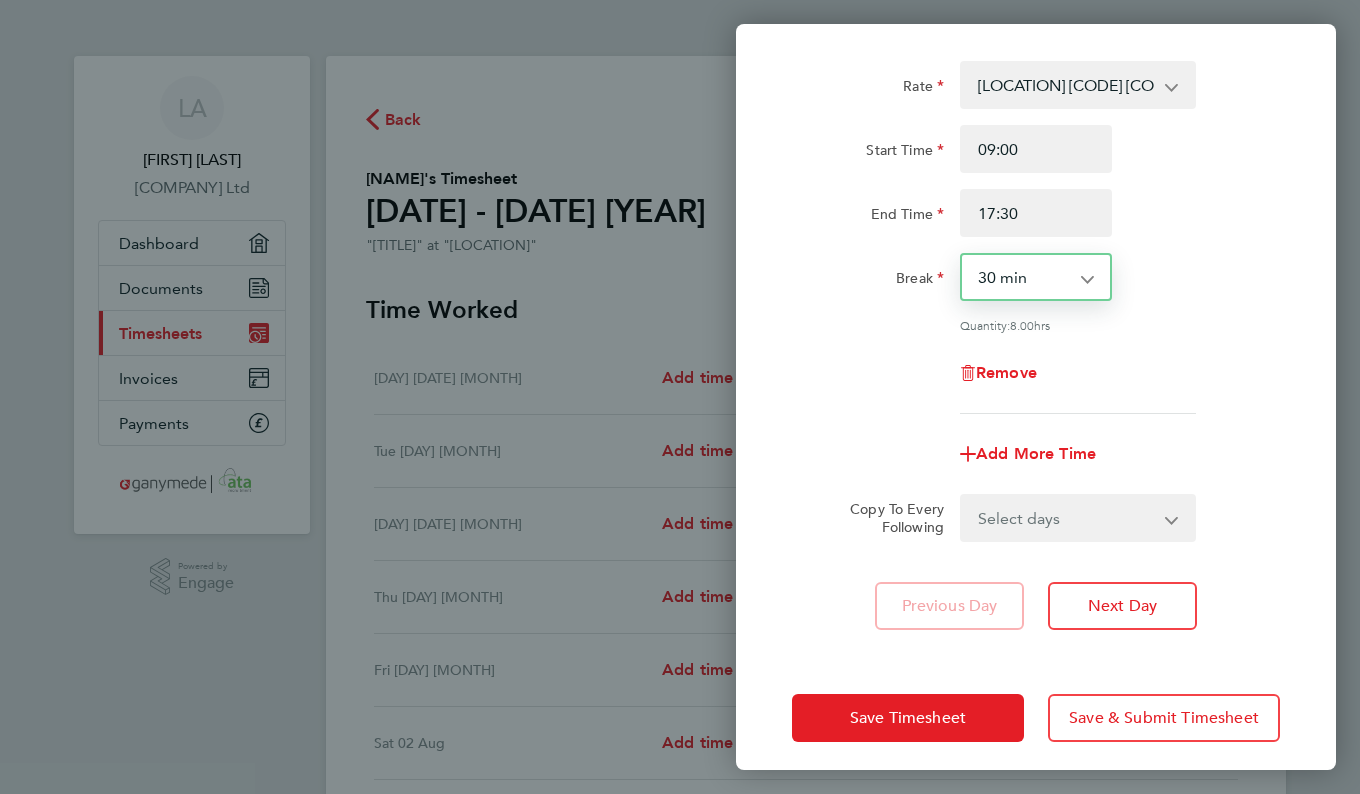 scroll, scrollTop: 109, scrollLeft: 0, axis: vertical 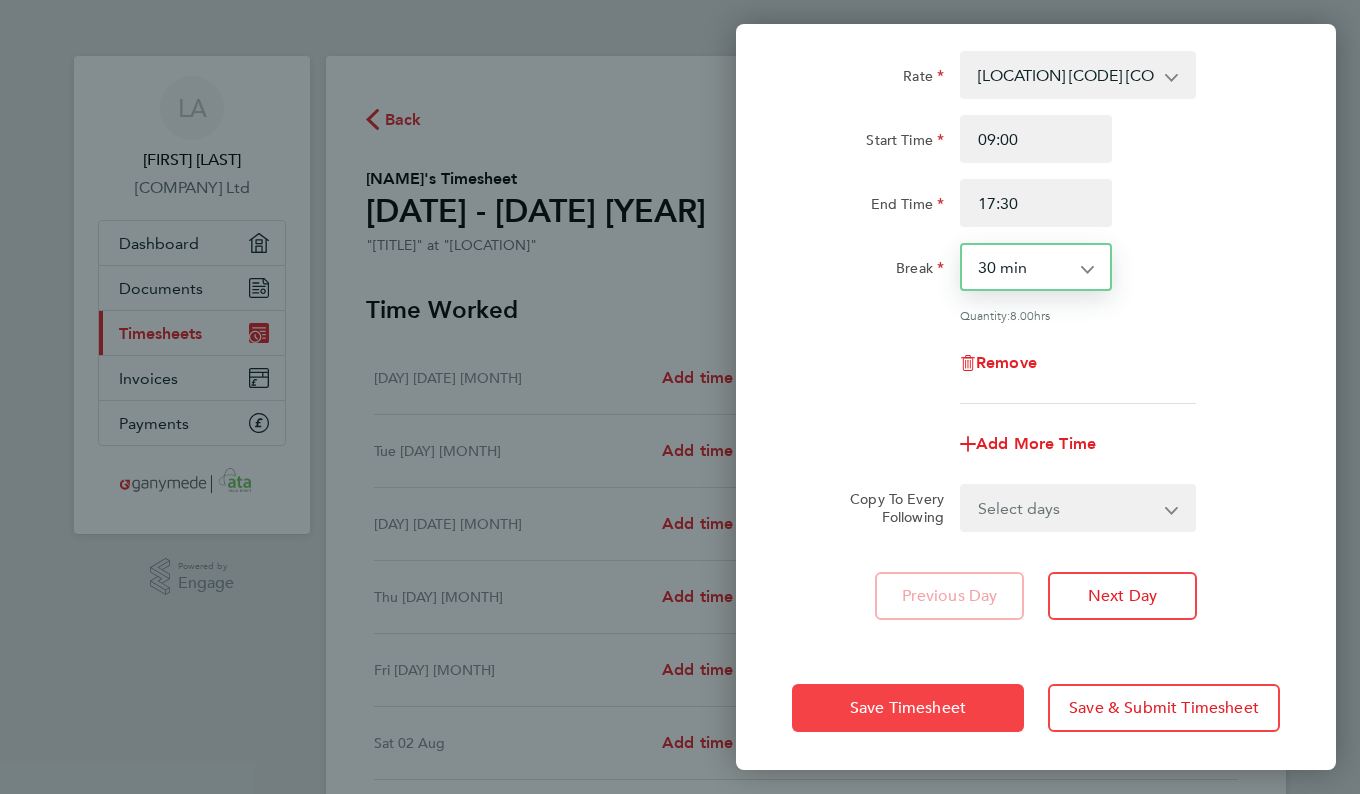click on "Save Timesheet" 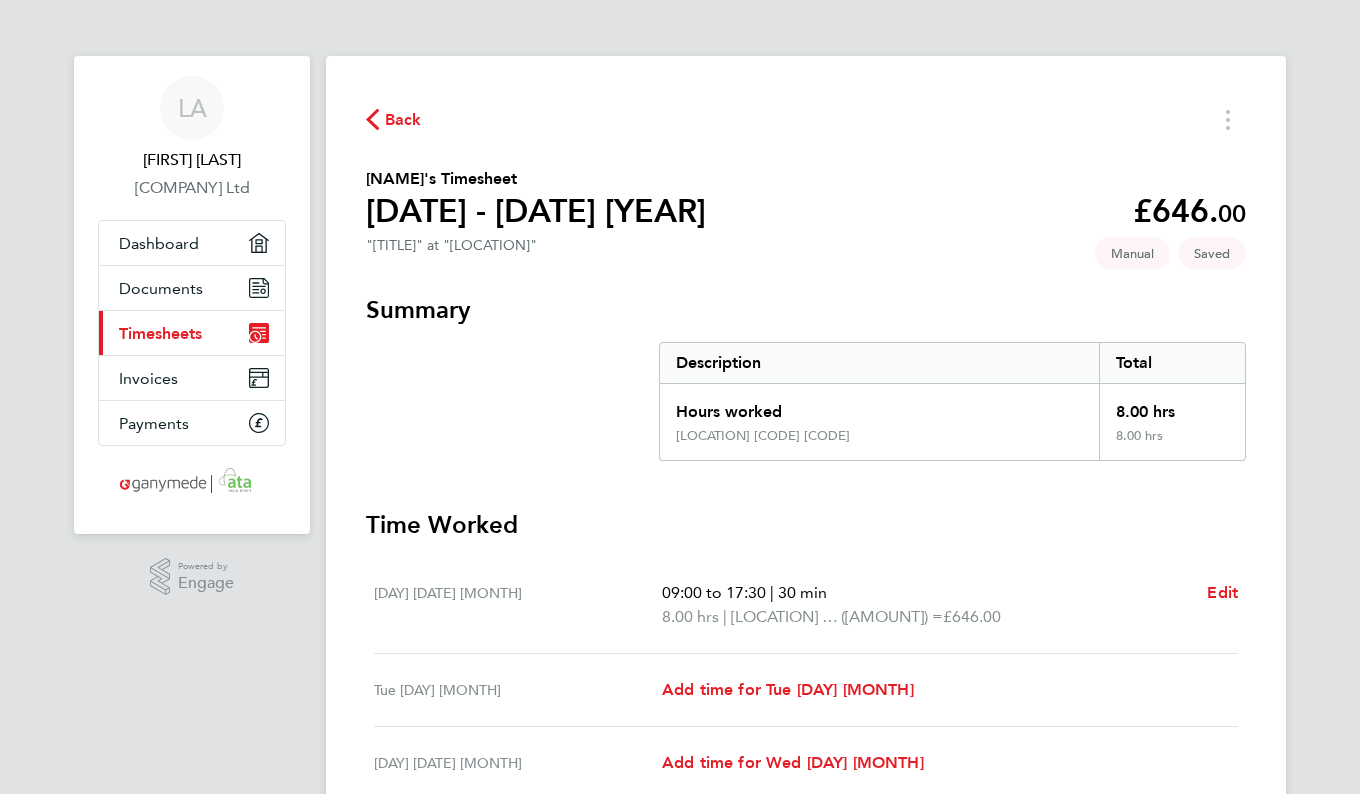 scroll, scrollTop: 300, scrollLeft: 0, axis: vertical 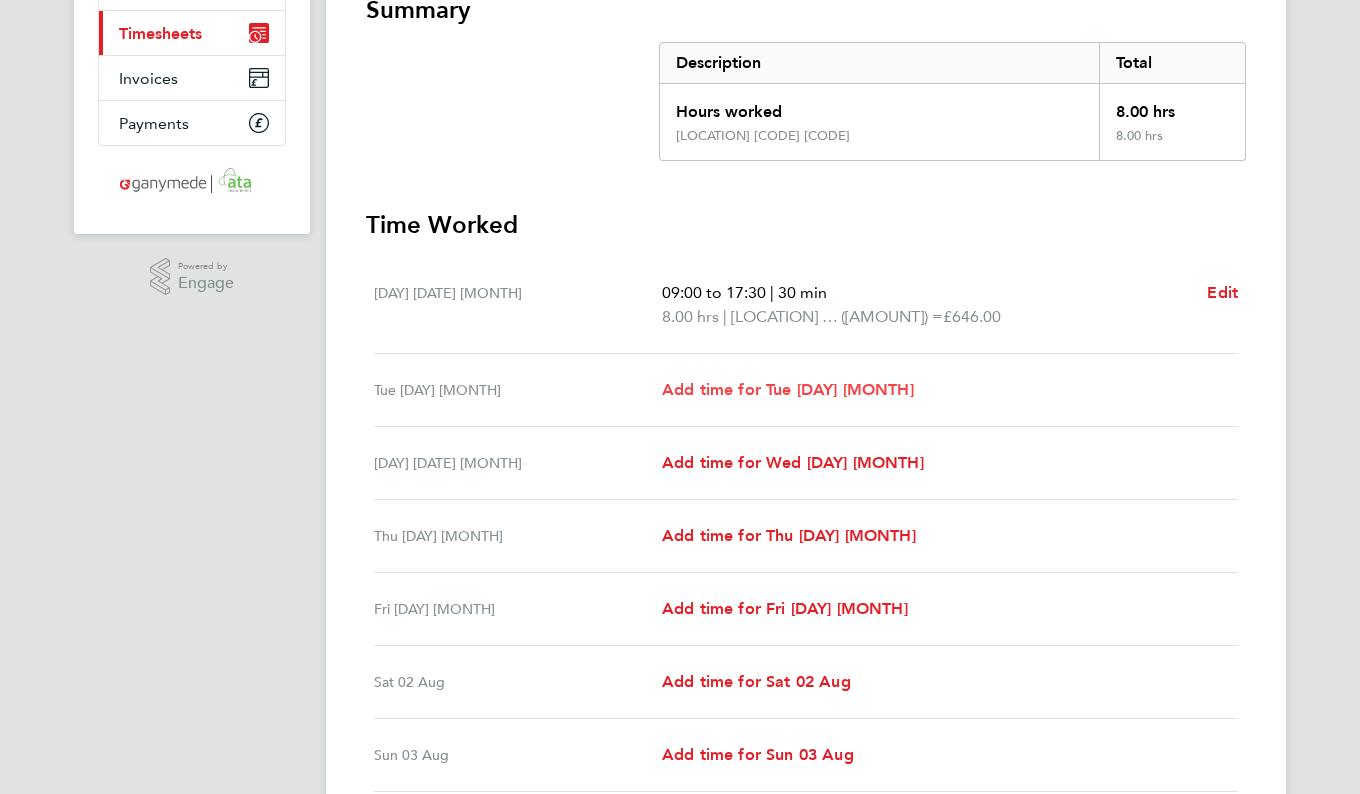 click on "Add time for Tue [DAY] [MONTH]" at bounding box center [788, 389] 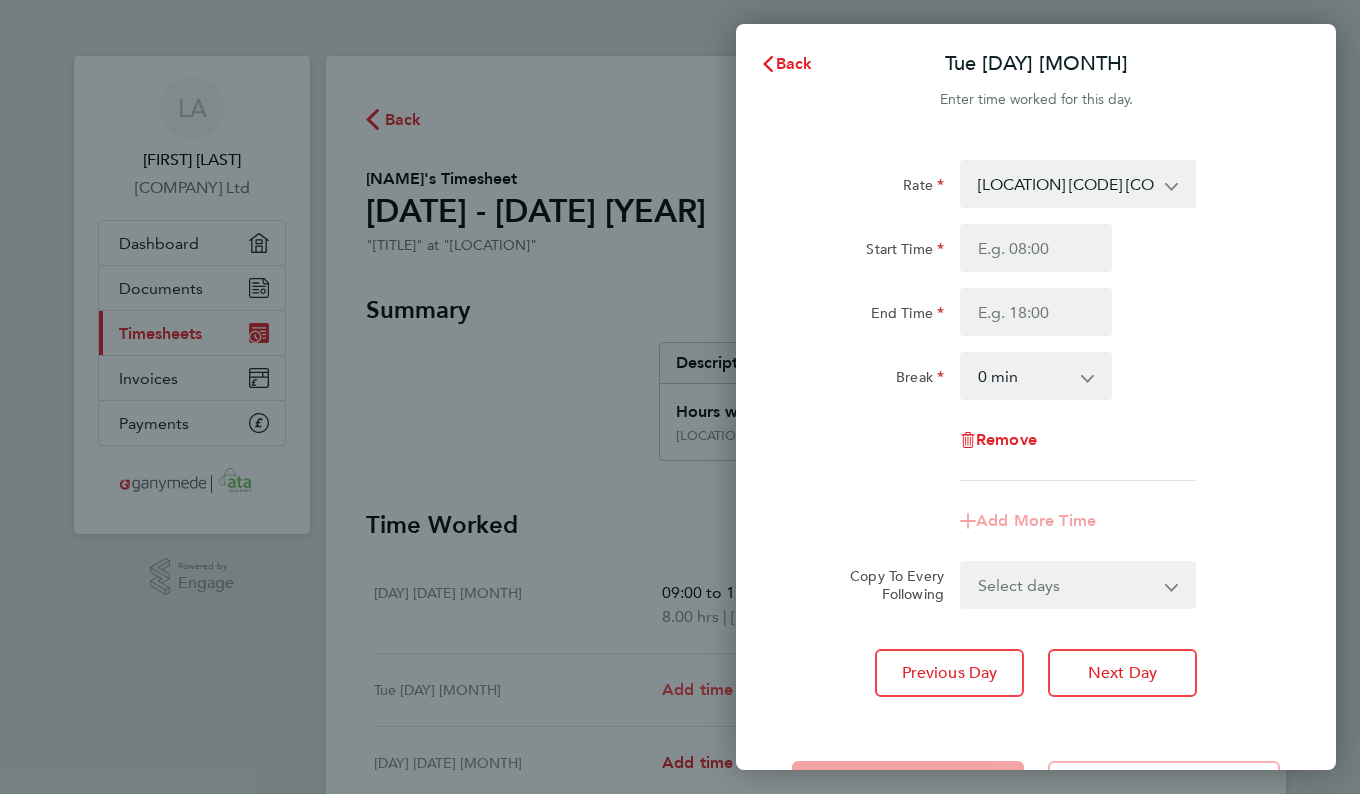 scroll, scrollTop: 0, scrollLeft: 0, axis: both 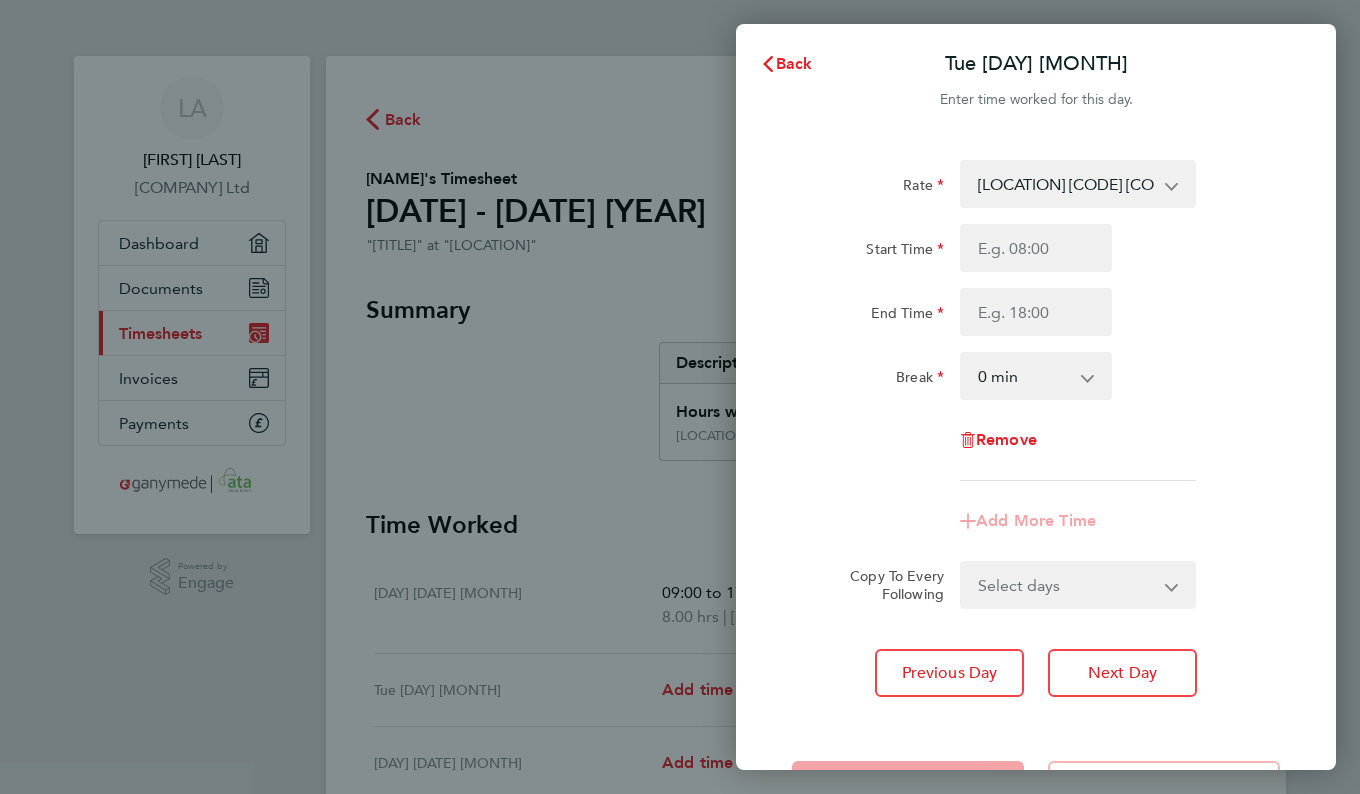 click on "[LOCATION] [CODE] [CODE] [NUMBER]P - [AMOUNT]   [LOCATION][CODE] [CODE] [NUMBER] - [AMOUNT]   [LOCATION] [CODE] [CODE] [NUMBER] - [AMOUNT]   [LOCATION] [CODE] [CODE] [NUMBER] - [AMOUNT]   [LOCATION] [CODE] [CODE] [NUMBER]P - [AMOUNT]   [LOCATION] [CODE] [CODE] [NUMBER]P - [AMOUNT]   [LOCATION][CODE] [CODE] [NUMBER] - [AMOUNT]   [LOCATION] [CODE] [CODE] [NUMBER]P - [AMOUNT]   [LOCATION] [CODE] [CODE] [NUMBER]P - [AMOUNT]   [LOCATION] [CODE] [CODE] [NUMBER]P - [AMOUNT]   [LOCATION] [CODE] [CODE] [NUMBER]P - [AMOUNT]   [LOCATION] [CODE] [CODE] [NUMBER] - [AMOUNT]   [LOCATION] [CODE] [CODE] [NUMBER] - [AMOUNT]   [LOCATION] [CODE] [CODE] [NUMBER] - [AMOUNT]   [LOCATION] [CODE] [CODE] [NUMBER] - [AMOUNT]   [LOCATION] [CODE] [CODE] [NUMBER]P - [AMOUNT]   [LOCATION] [CODE] [CODE] [NUMBER] - [AMOUNT]   [LOCATION] [CODE] [CODE] [NUMBER]P - [AMOUNT]   [LOCATION] [CODE] [CODE] [NUMBER] - [AMOUNT]   [LOCATION] [CODE] [CODE] [NUMBER]P - [AMOUNT]" at bounding box center (1066, 184) 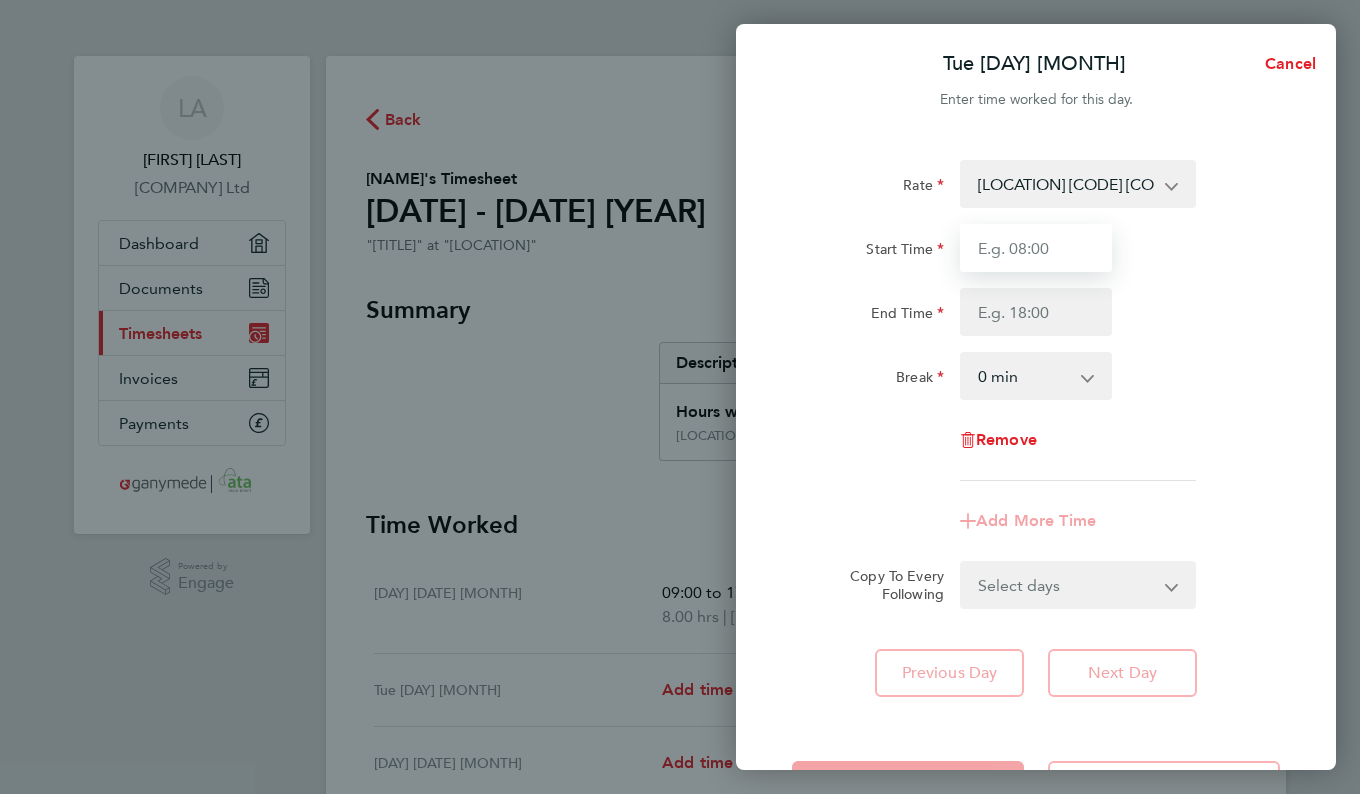 click on "Start Time" at bounding box center [1036, 248] 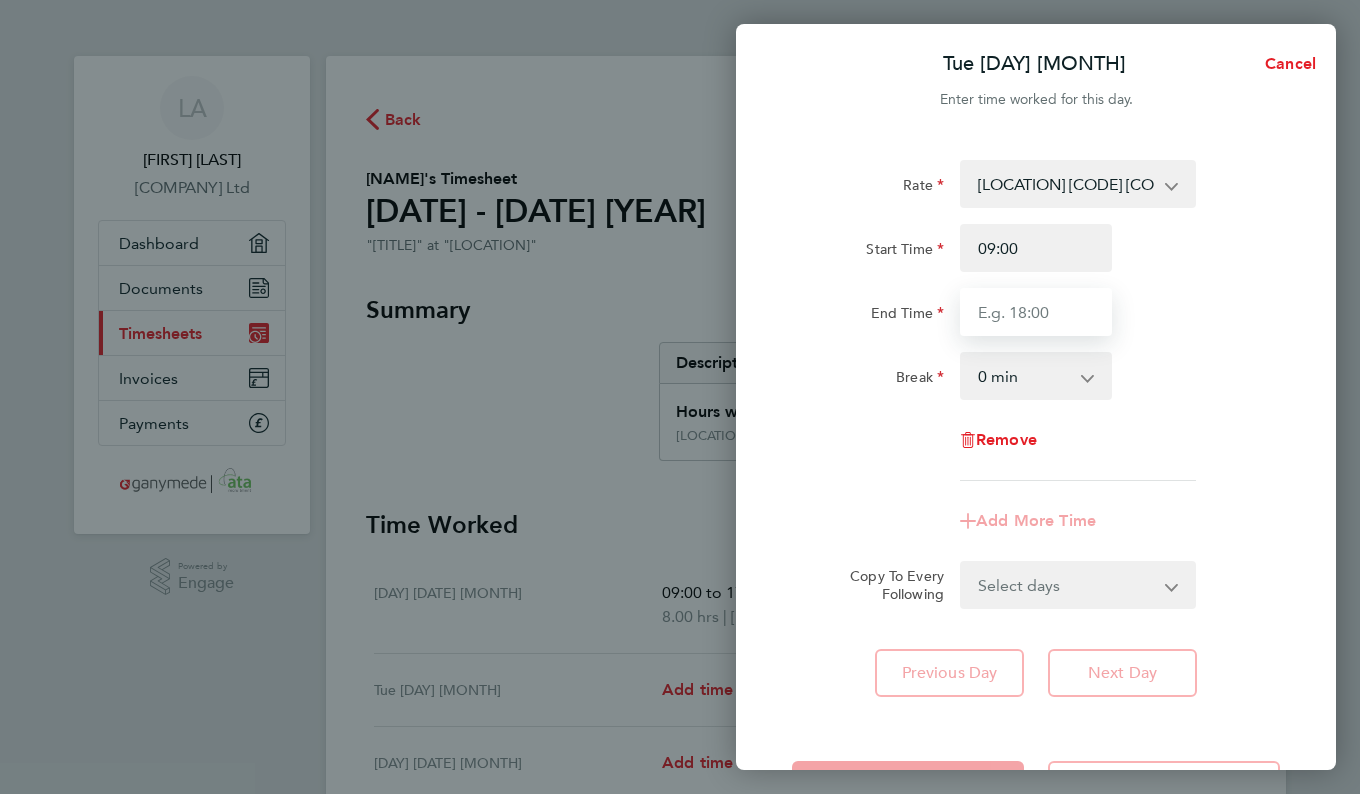 type on "17:30" 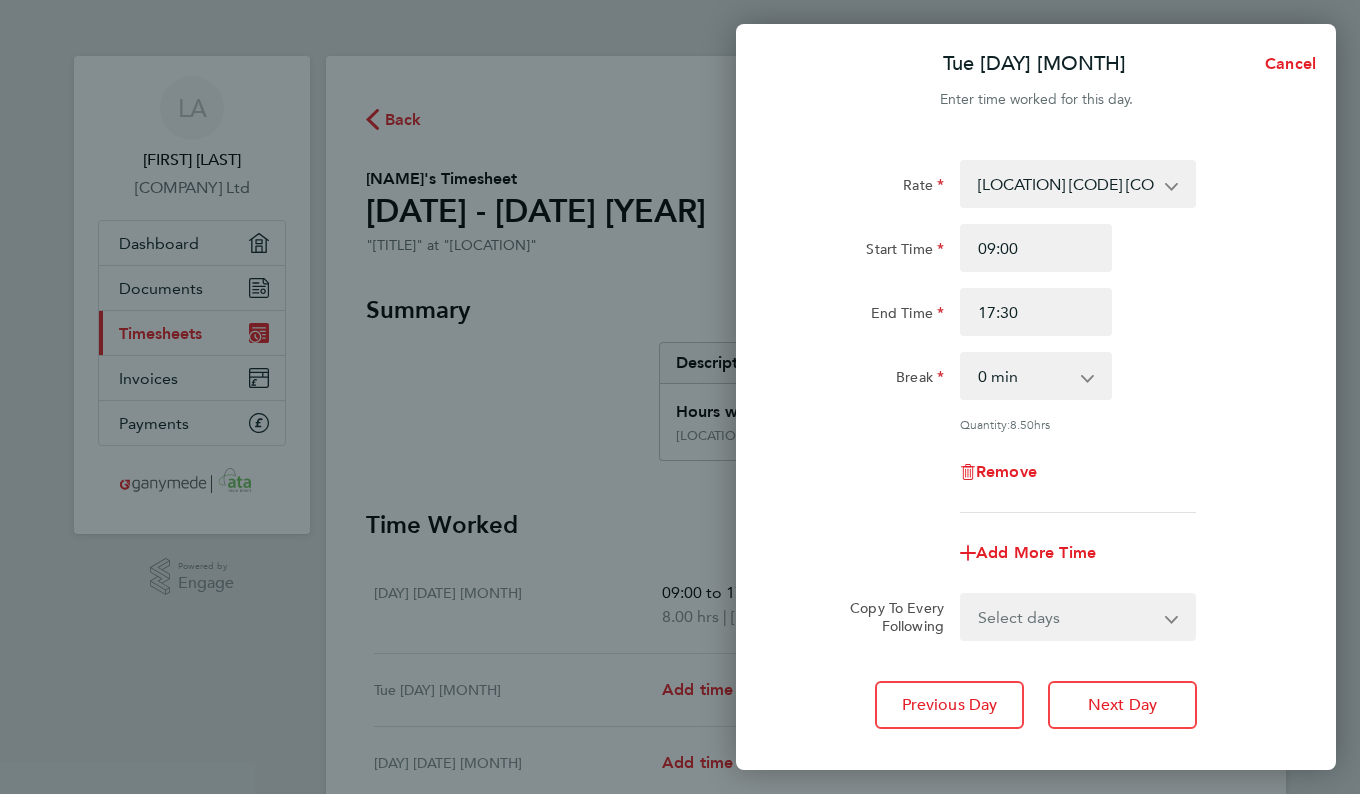 click on "0 min   15 min   30 min   45 min   60 min   75 min   90 min" at bounding box center (1024, 376) 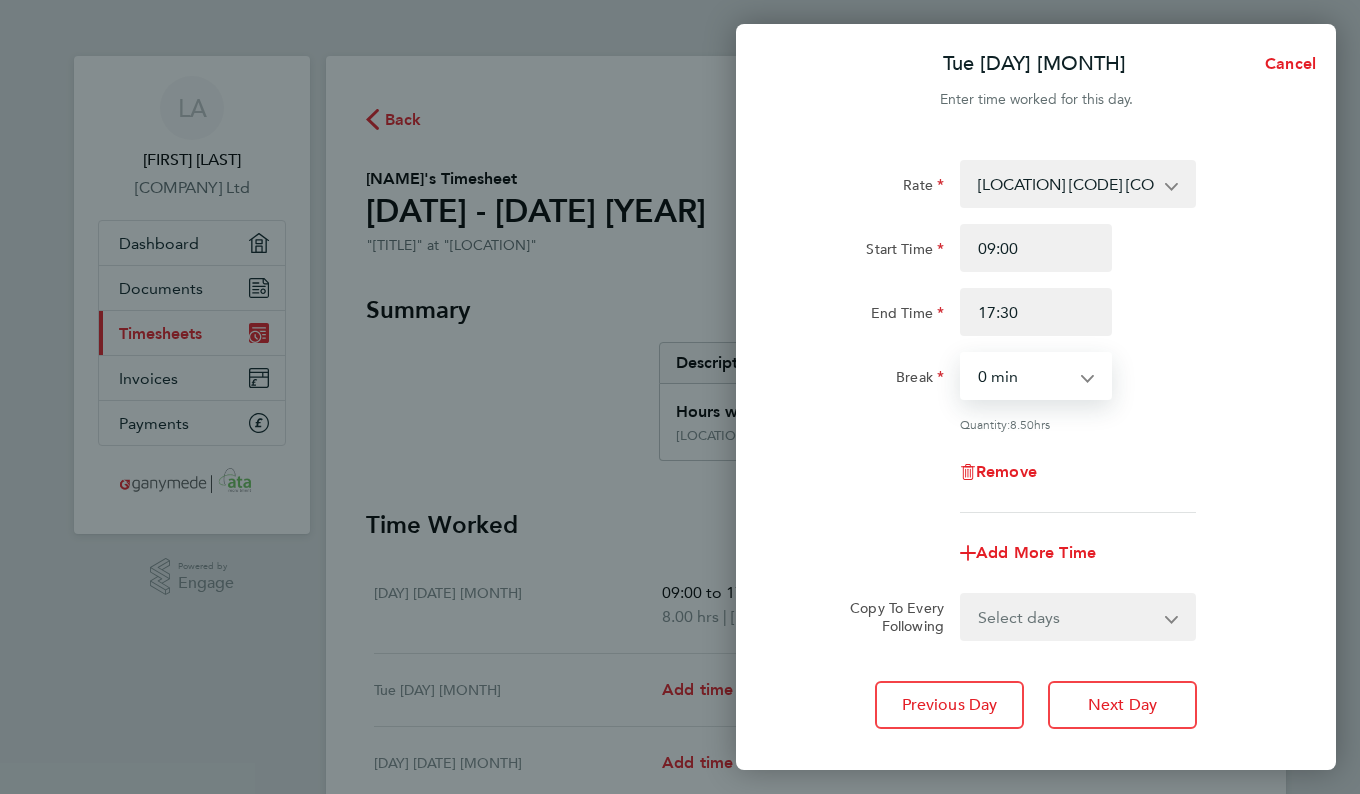 select on "30" 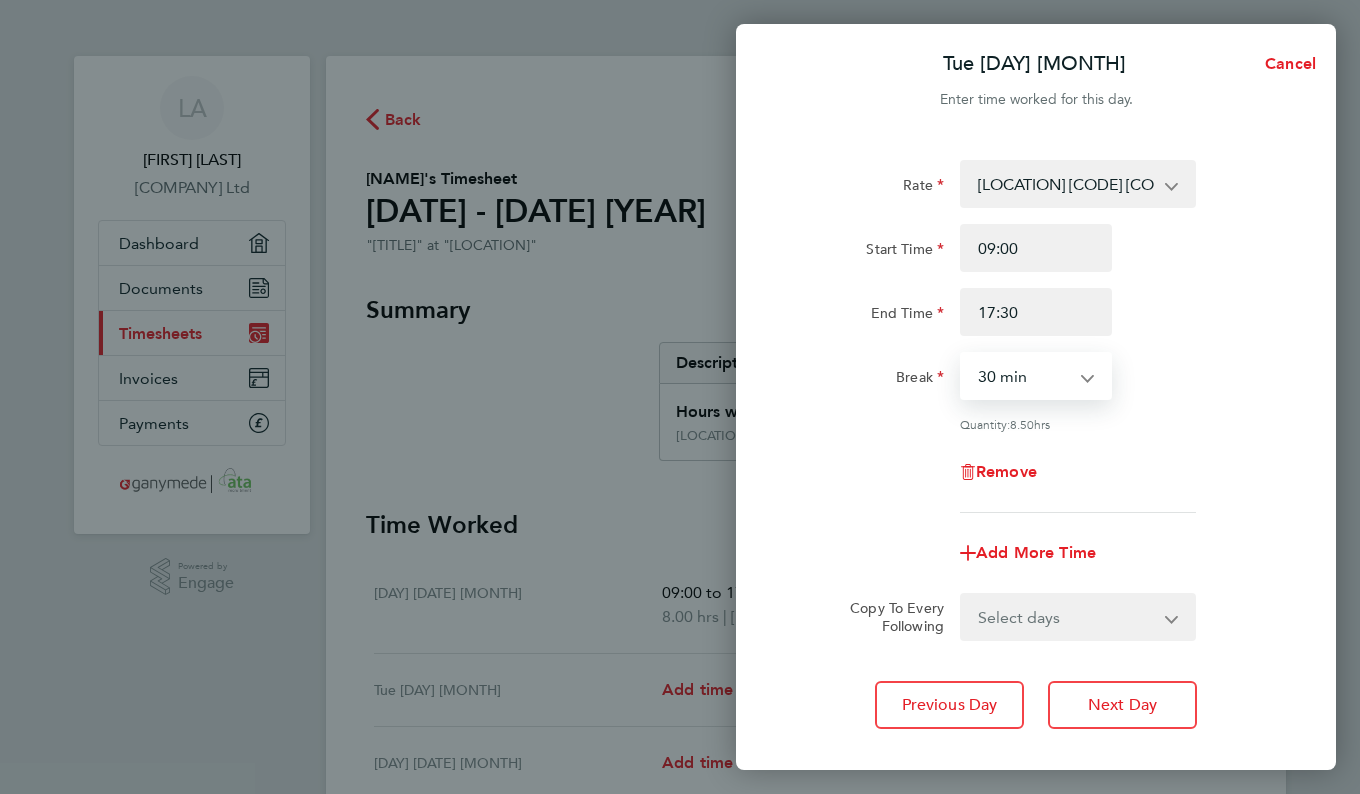 click on "0 min   15 min   30 min   45 min   60 min   75 min   90 min" at bounding box center [1024, 376] 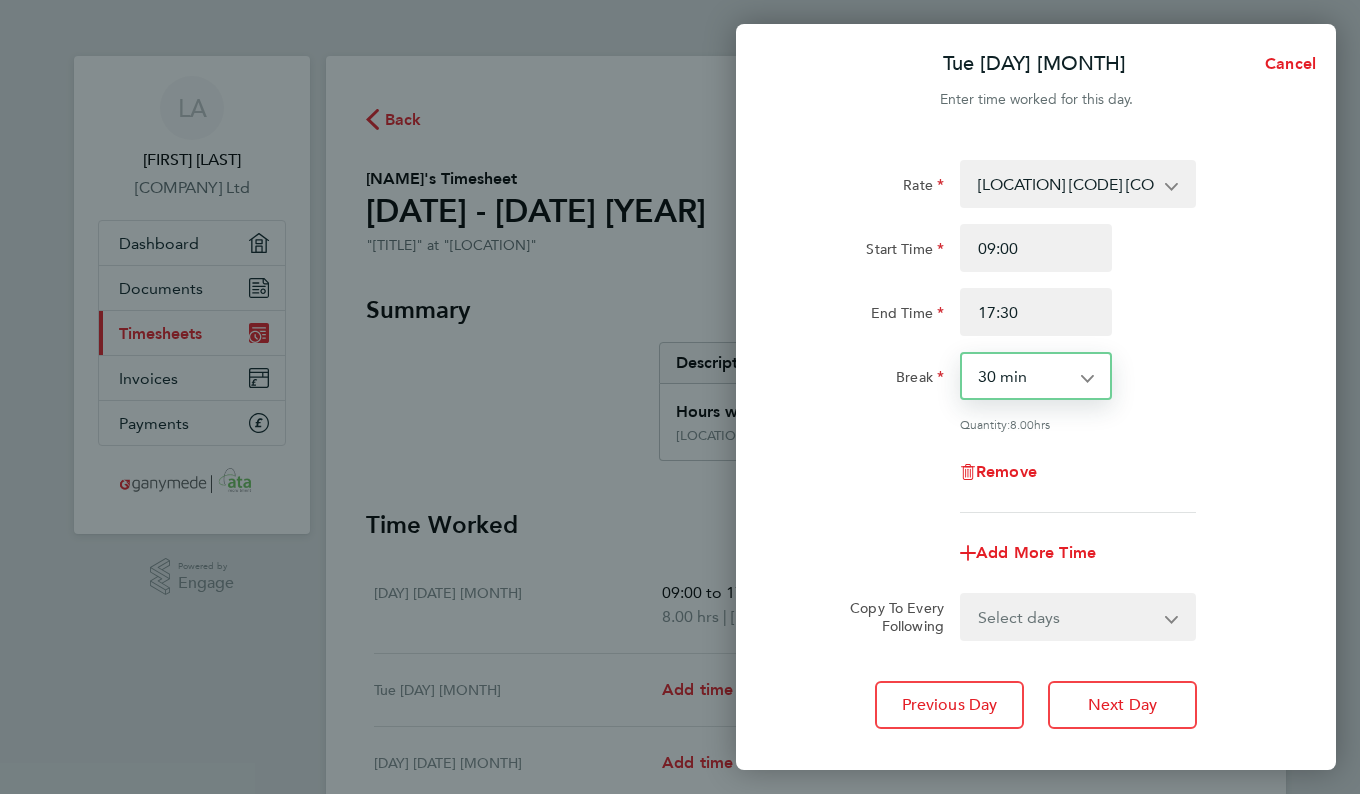 scroll, scrollTop: 109, scrollLeft: 0, axis: vertical 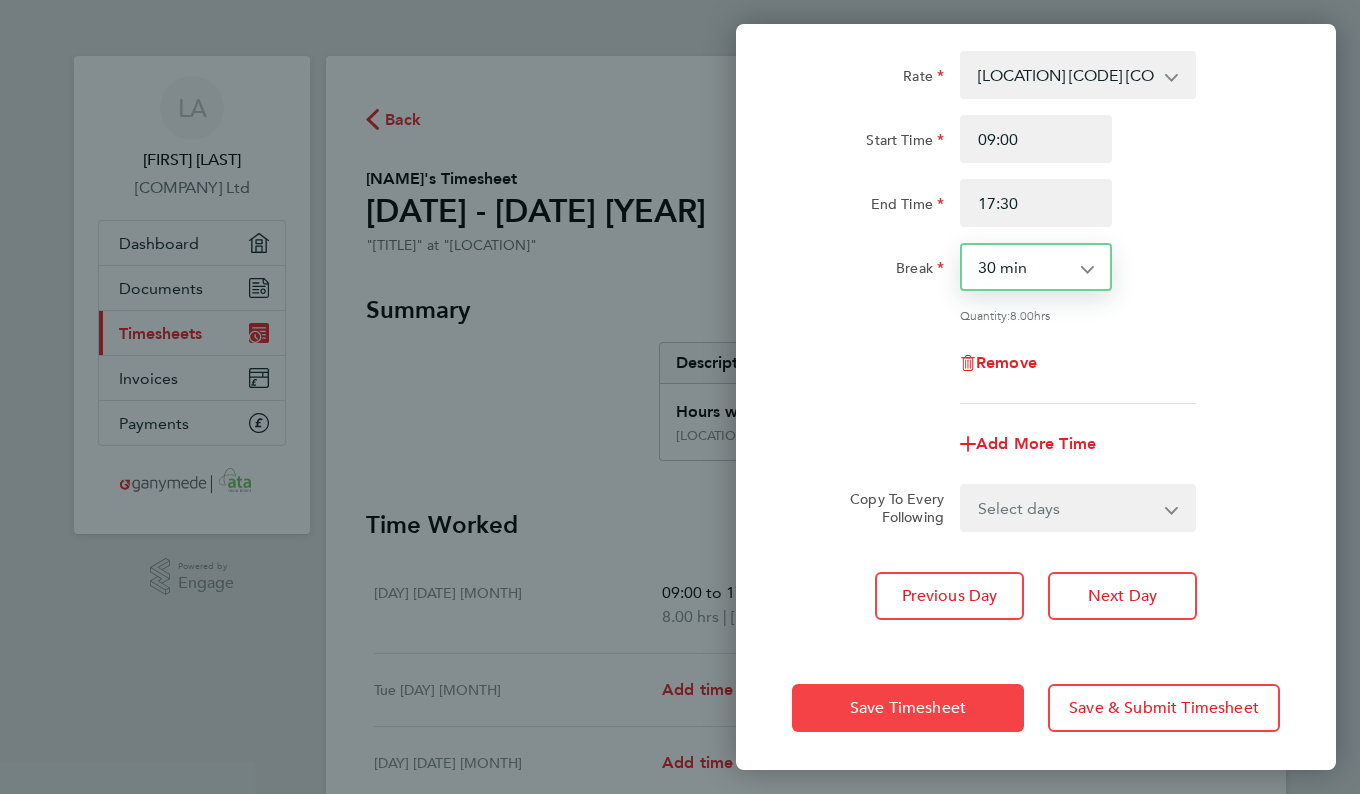 click on "Save Timesheet" 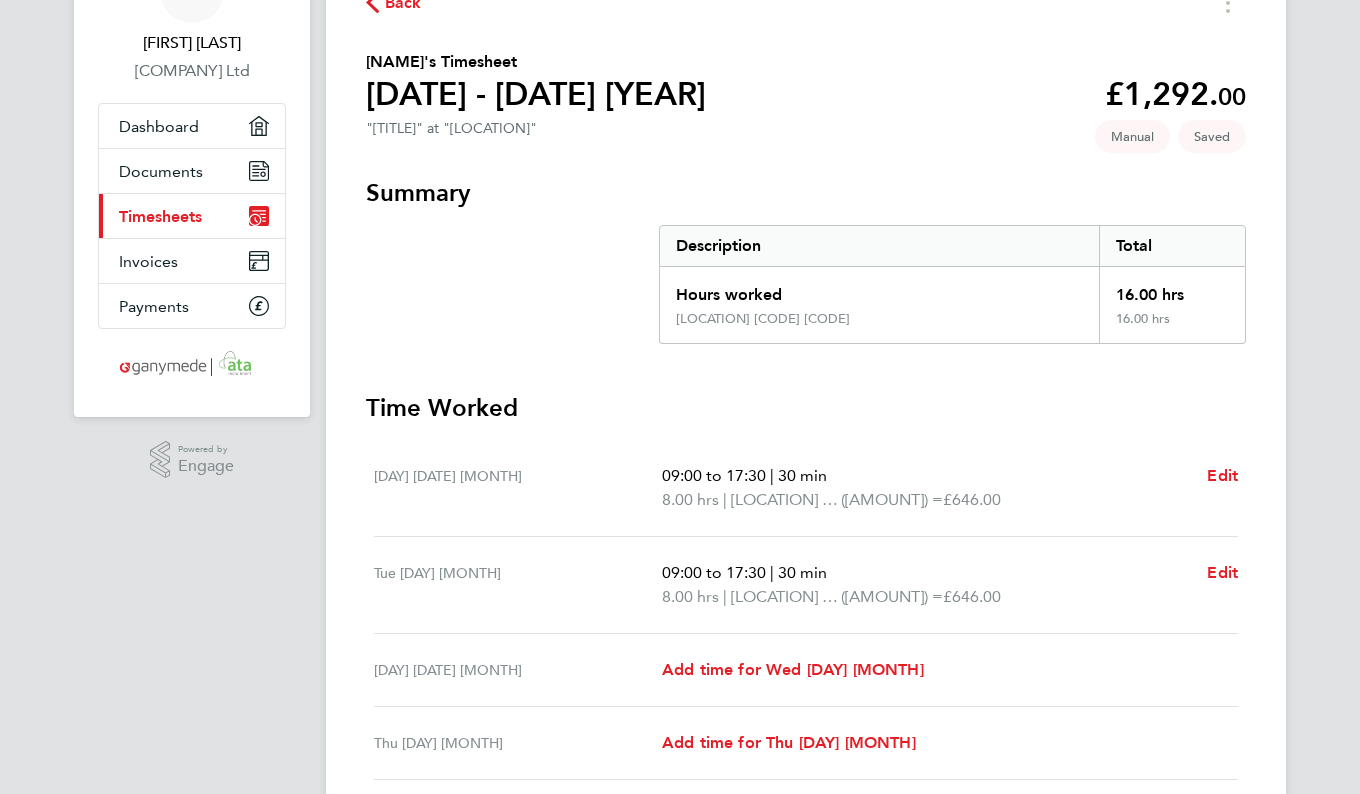 scroll, scrollTop: 300, scrollLeft: 0, axis: vertical 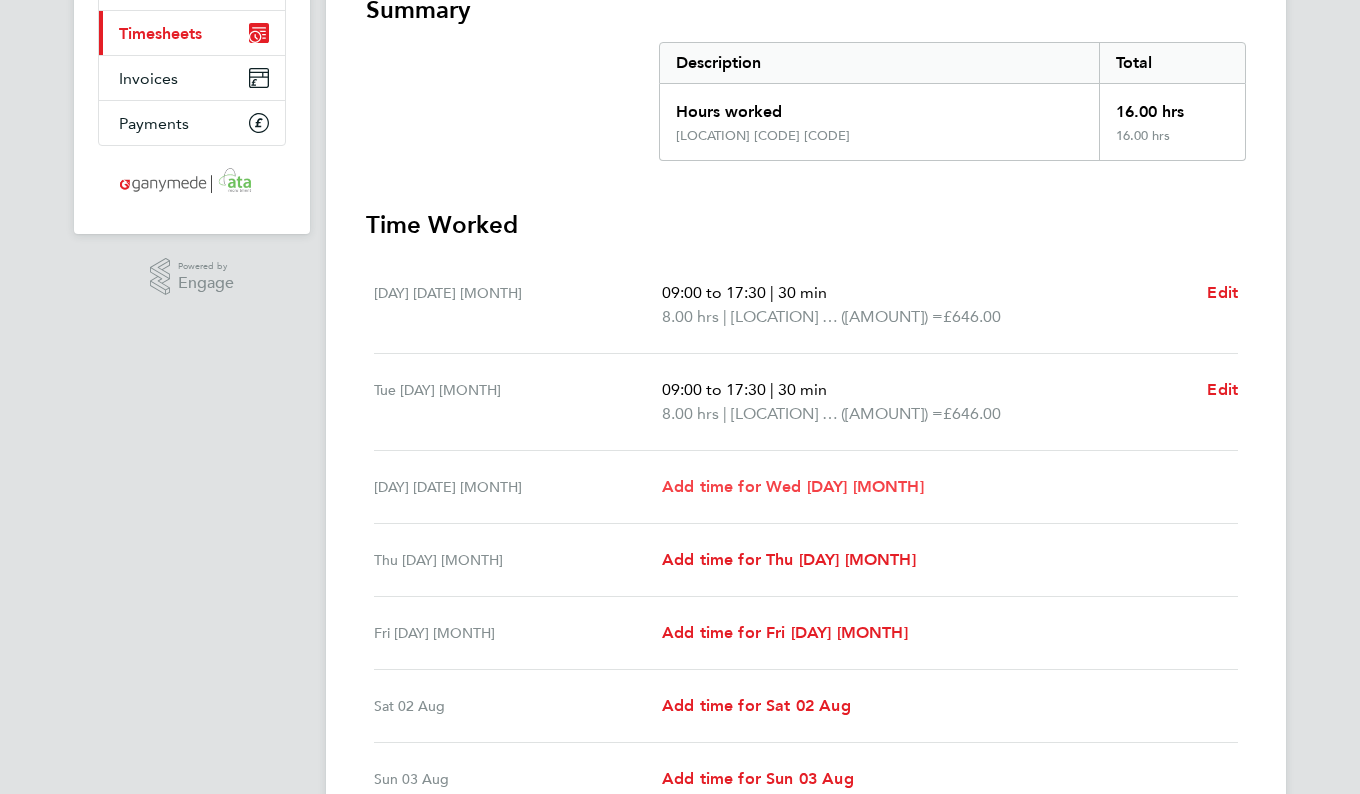click on "Add time for Wed [DAY] [MONTH]" at bounding box center (793, 486) 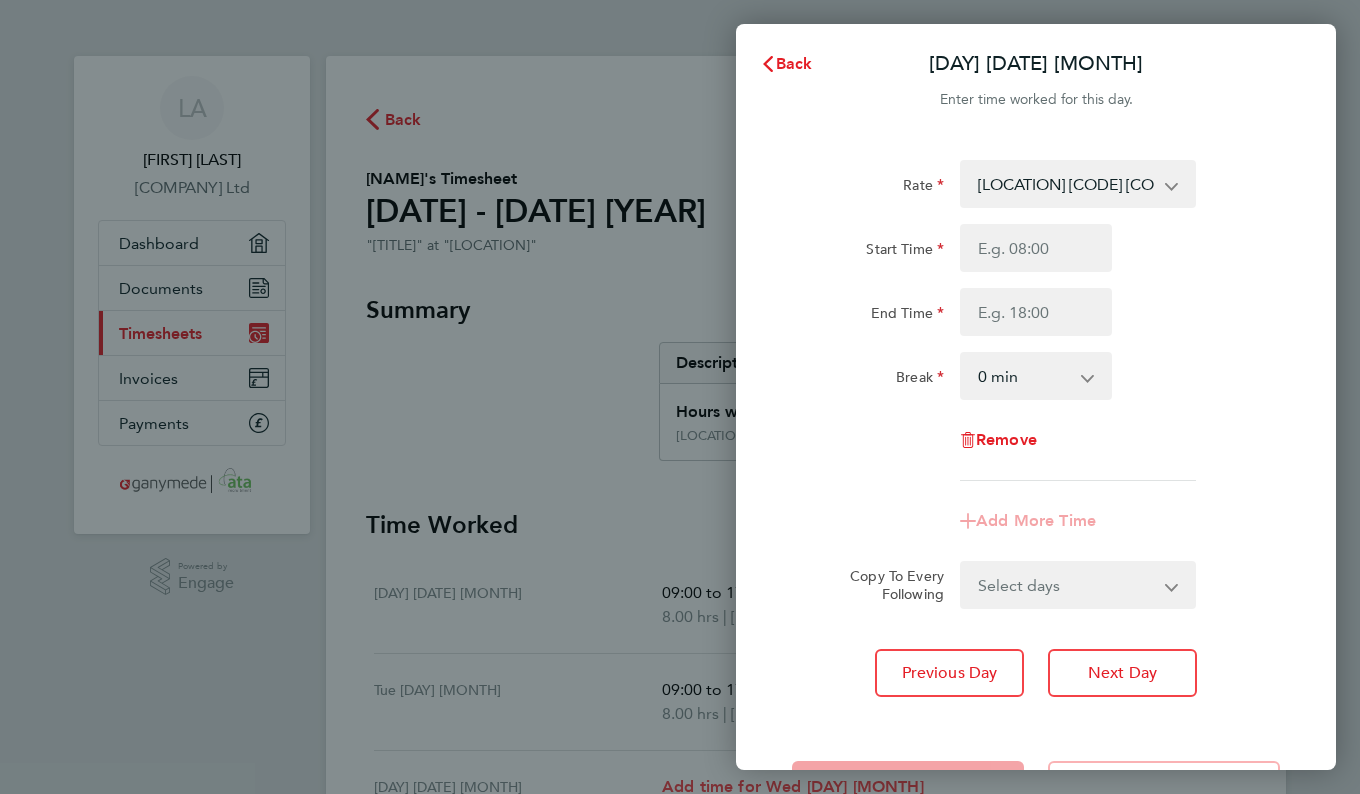 scroll, scrollTop: 0, scrollLeft: 0, axis: both 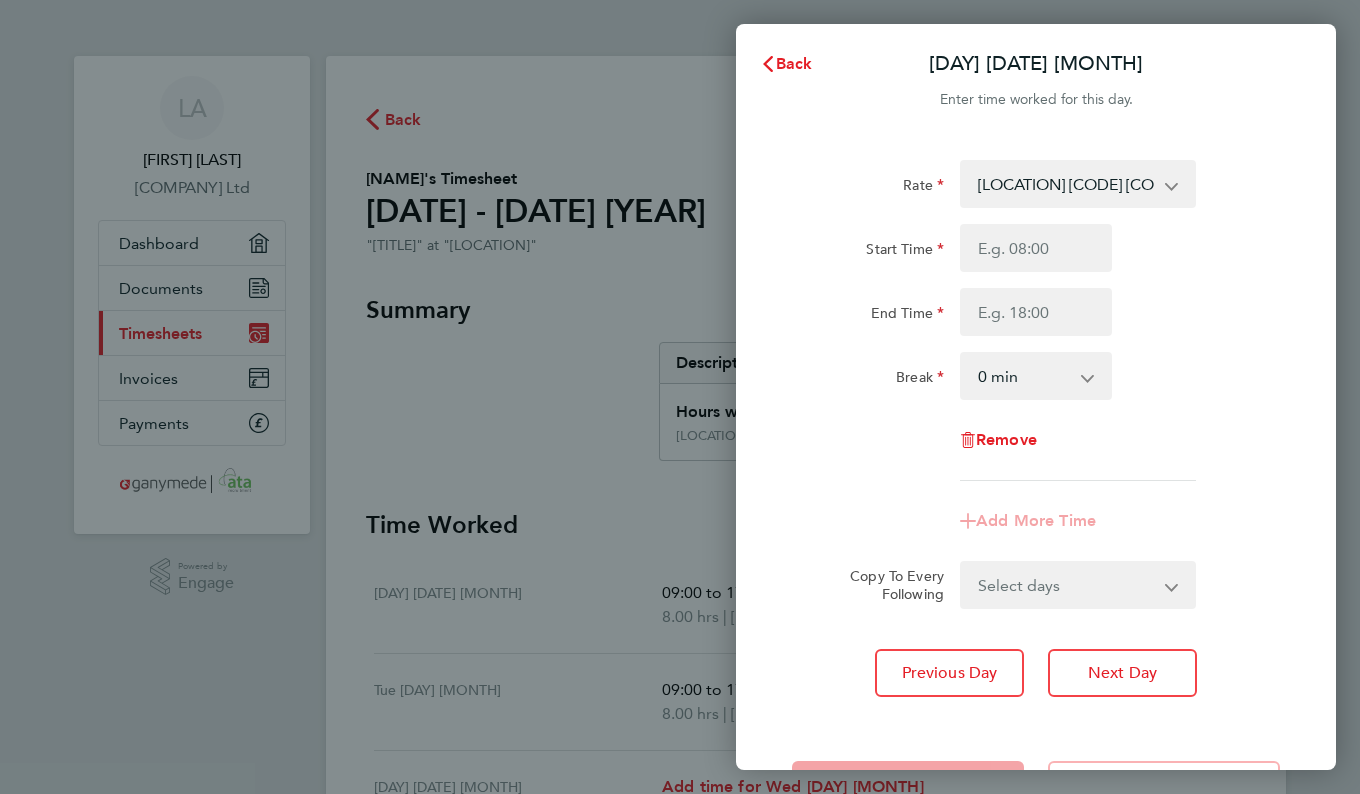 click on "[LOCATION] [CODE] [CODE] [NUMBER]P - [AMOUNT]   [LOCATION][CODE] [CODE] [NUMBER] - [AMOUNT]   [LOCATION] [CODE] [CODE] [NUMBER] - [AMOUNT]   [LOCATION] [CODE] [CODE] [NUMBER] - [AMOUNT]   [LOCATION] [CODE] [CODE] [NUMBER]P - [AMOUNT]   [LOCATION] [CODE] [CODE] [NUMBER]P - [AMOUNT]   [LOCATION][CODE] [CODE] [NUMBER] - [AMOUNT]   [LOCATION] [CODE] [CODE] [NUMBER]P - [AMOUNT]   [LOCATION] [CODE] [CODE] [NUMBER]P - [AMOUNT]   [LOCATION] [CODE] [CODE] [NUMBER]P - [AMOUNT]   [LOCATION] [CODE] [CODE] [NUMBER]P - [AMOUNT]   [LOCATION] [CODE] [CODE] [NUMBER] - [AMOUNT]   [LOCATION] [CODE] [CODE] [NUMBER] - [AMOUNT]   [LOCATION] [CODE] [CODE] [NUMBER] - [AMOUNT]   [LOCATION] [CODE] [CODE] [NUMBER] - [AMOUNT]   [LOCATION] [CODE] [CODE] [NUMBER]P - [AMOUNT]   [LOCATION] [CODE] [CODE] [NUMBER] - [AMOUNT]   [LOCATION] [CODE] [CODE] [NUMBER]P - [AMOUNT]   [LOCATION] [CODE] [CODE] [NUMBER] - [AMOUNT]   [LOCATION] [CODE] [CODE] [NUMBER]P - [AMOUNT]" at bounding box center (1066, 184) 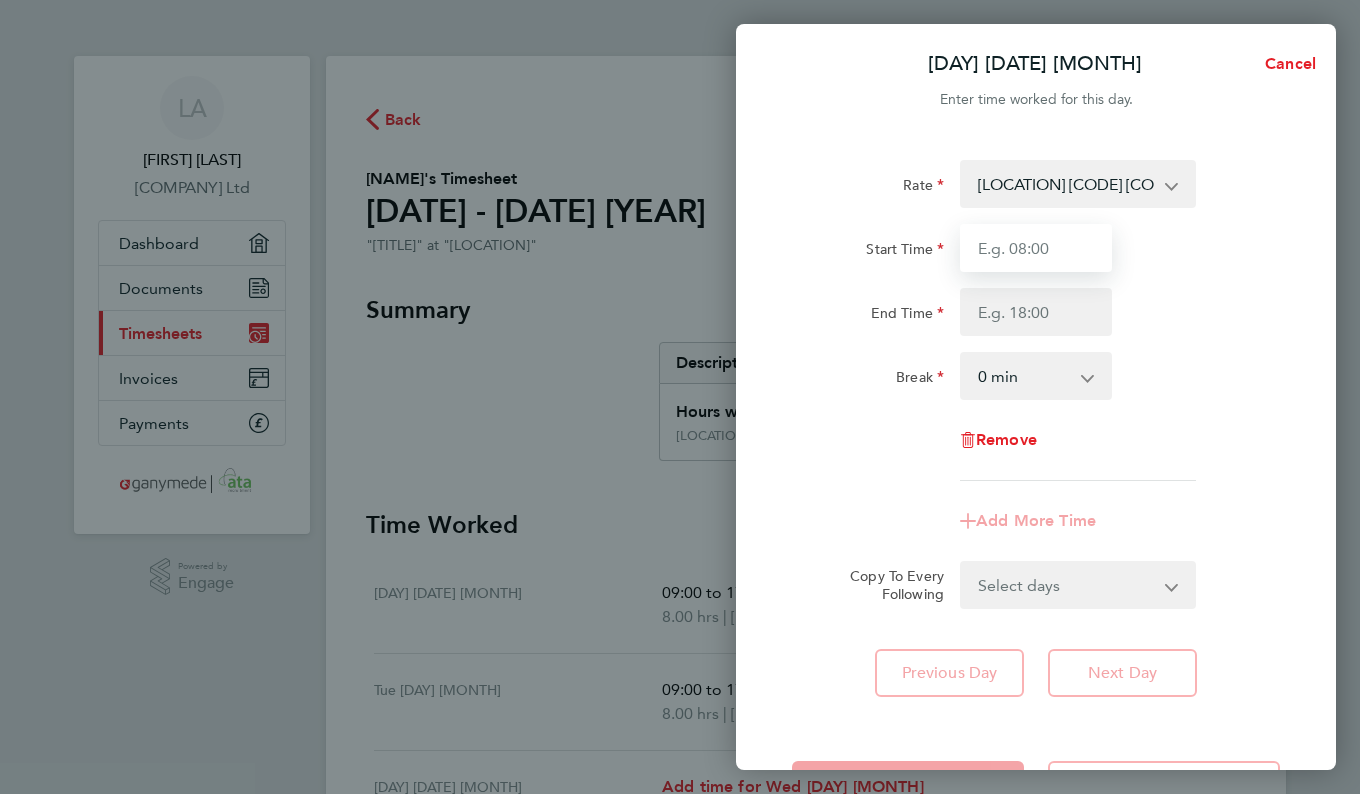 click on "Start Time" at bounding box center (1036, 248) 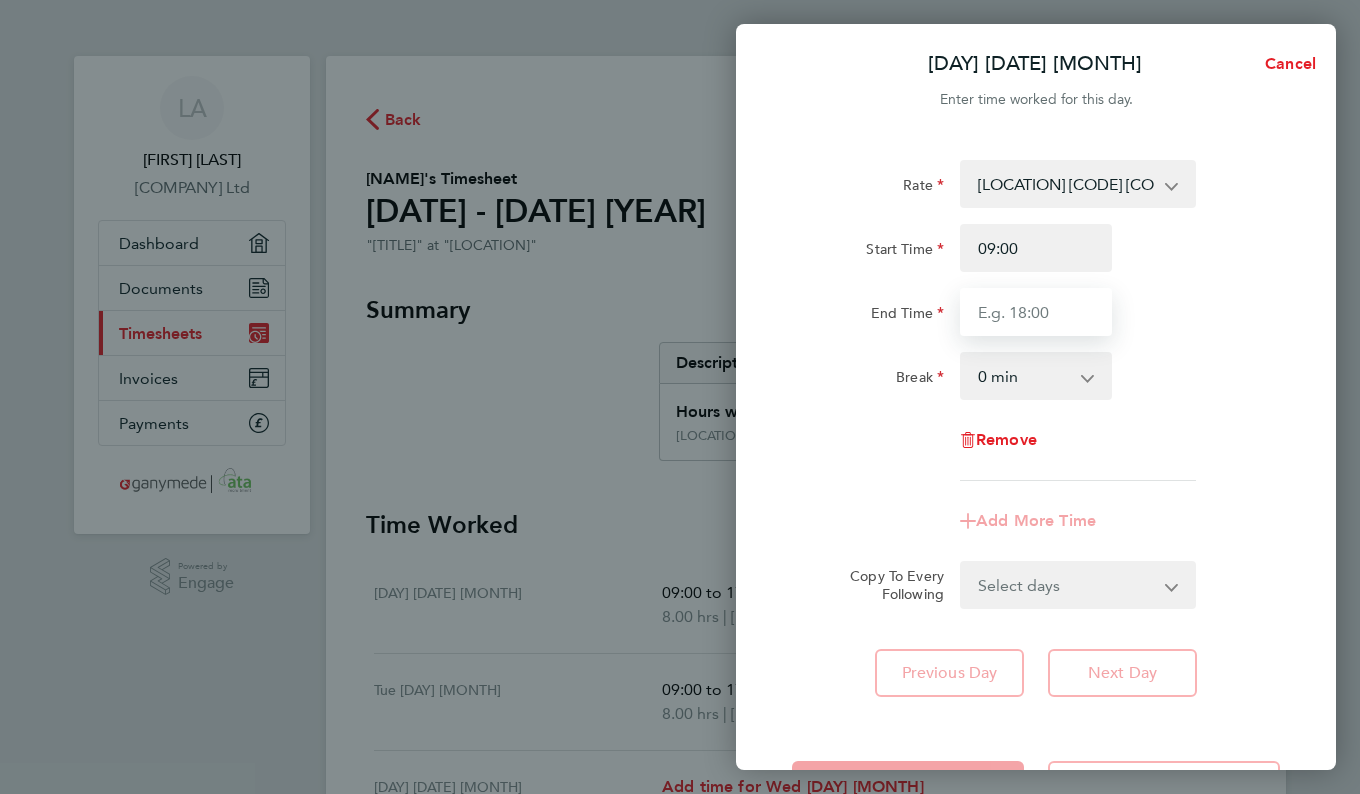 type on "17:30" 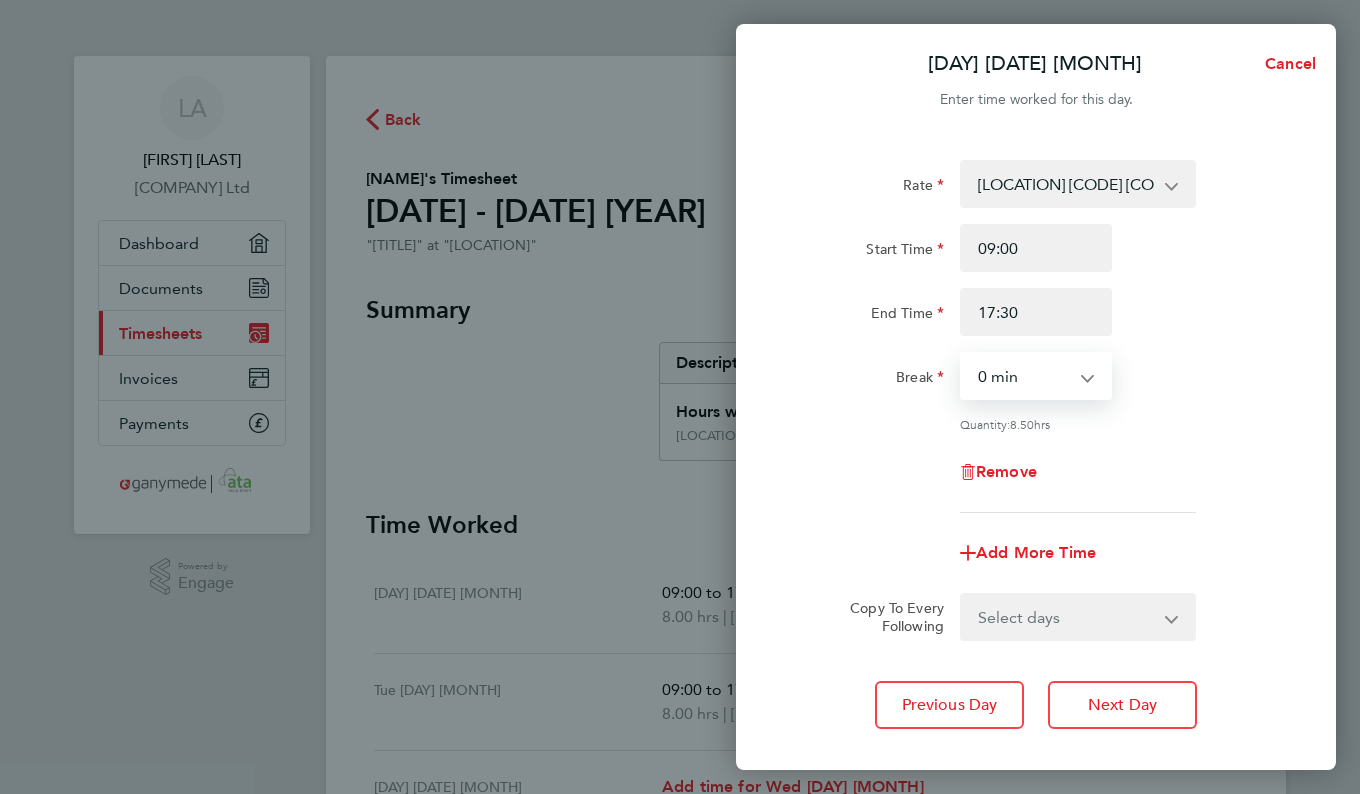 click on "0 min   15 min   30 min   45 min   60 min   75 min   90 min" at bounding box center [1024, 376] 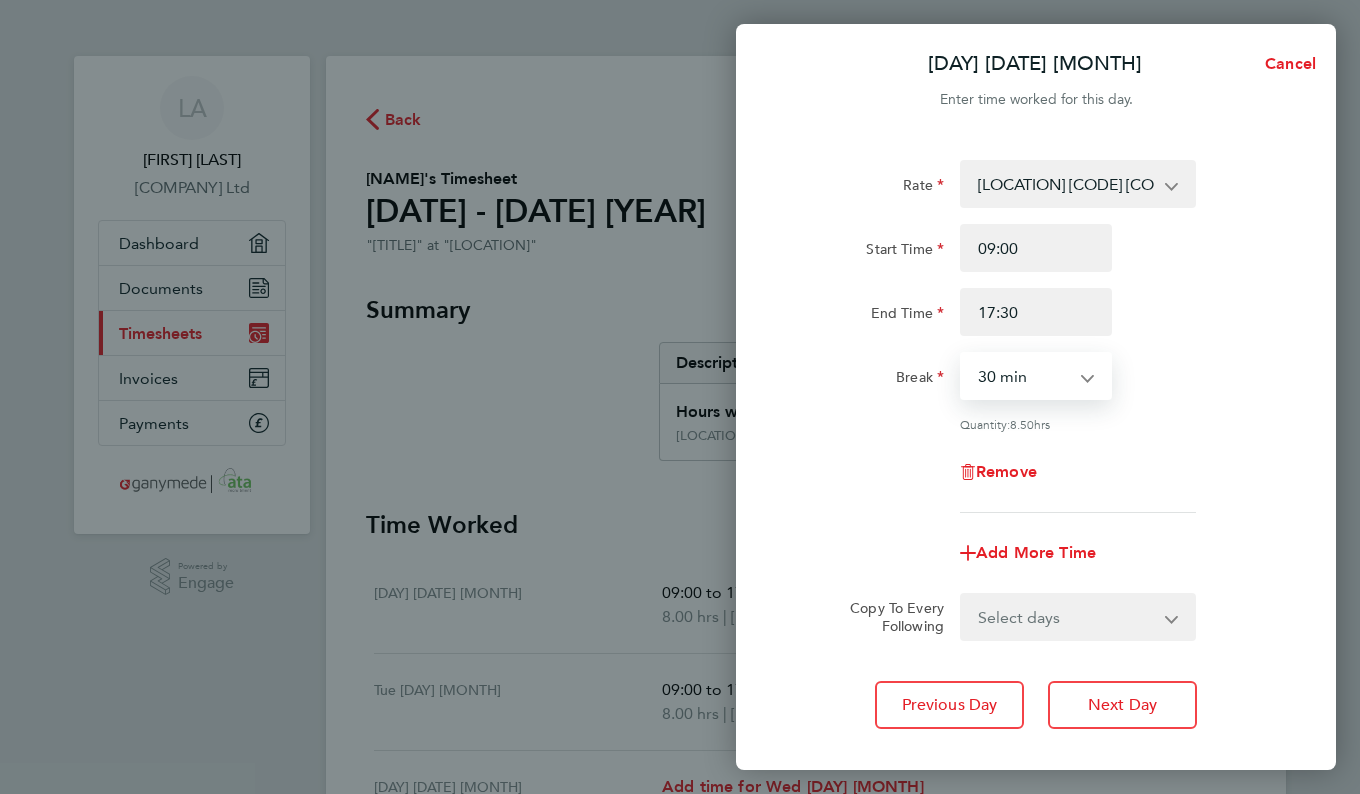 click on "0 min   15 min   30 min   45 min   60 min   75 min   90 min" at bounding box center [1024, 376] 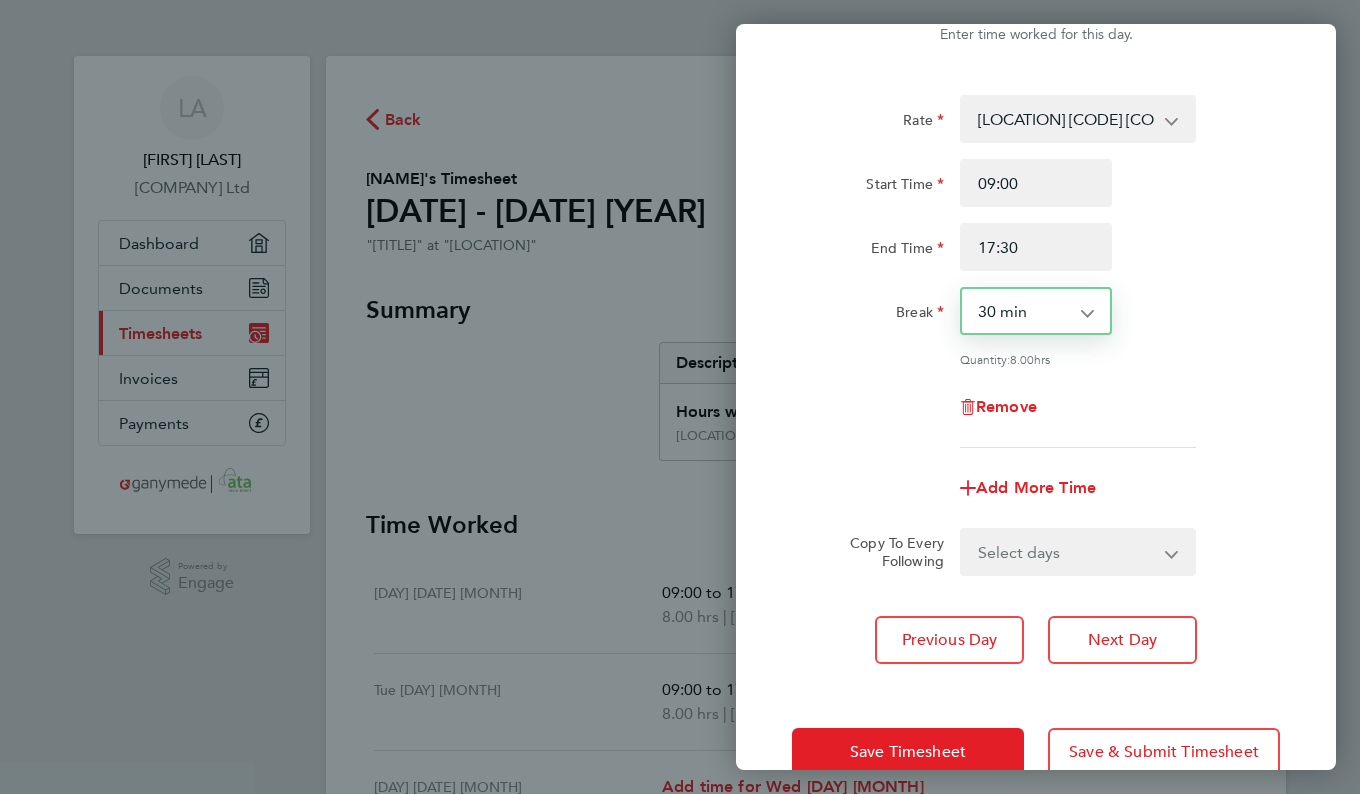 scroll, scrollTop: 109, scrollLeft: 0, axis: vertical 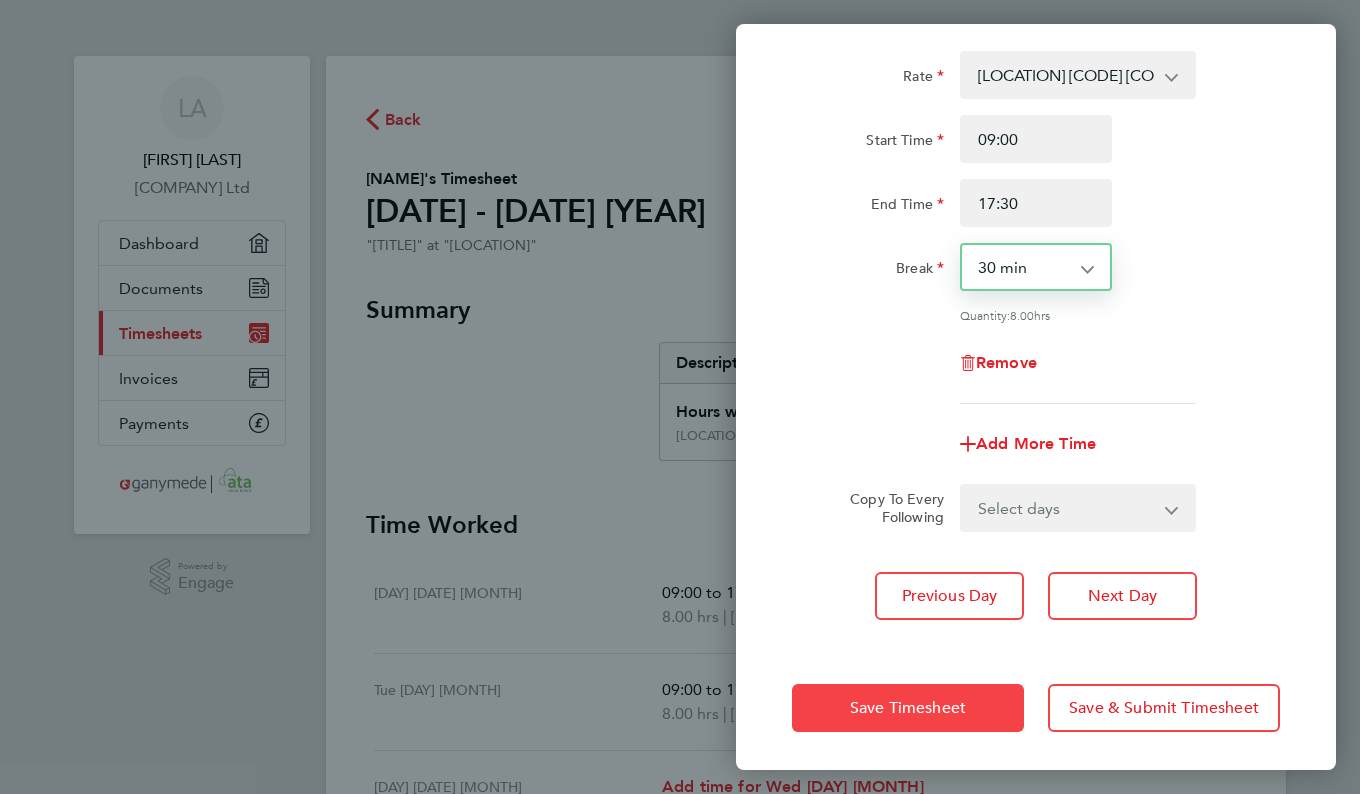 click on "Save Timesheet" 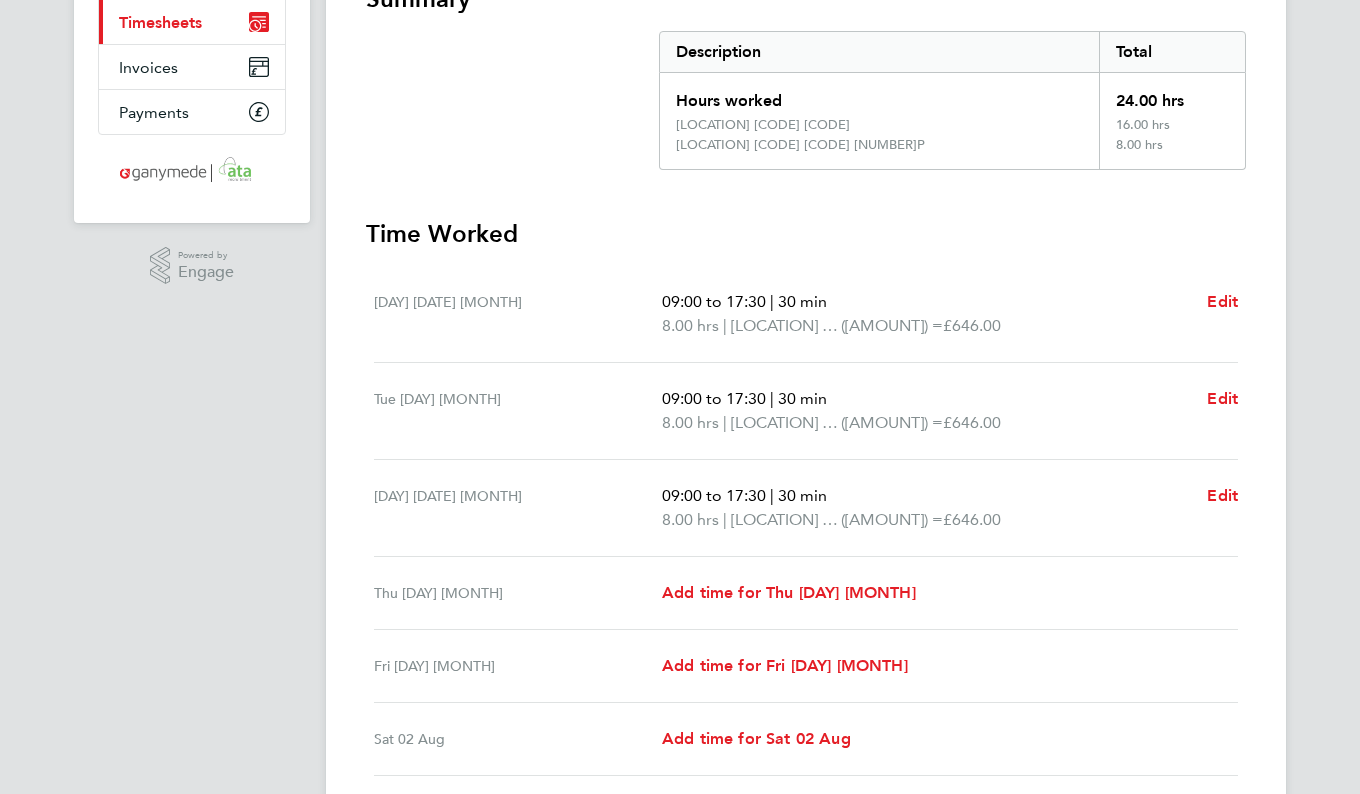 scroll, scrollTop: 400, scrollLeft: 0, axis: vertical 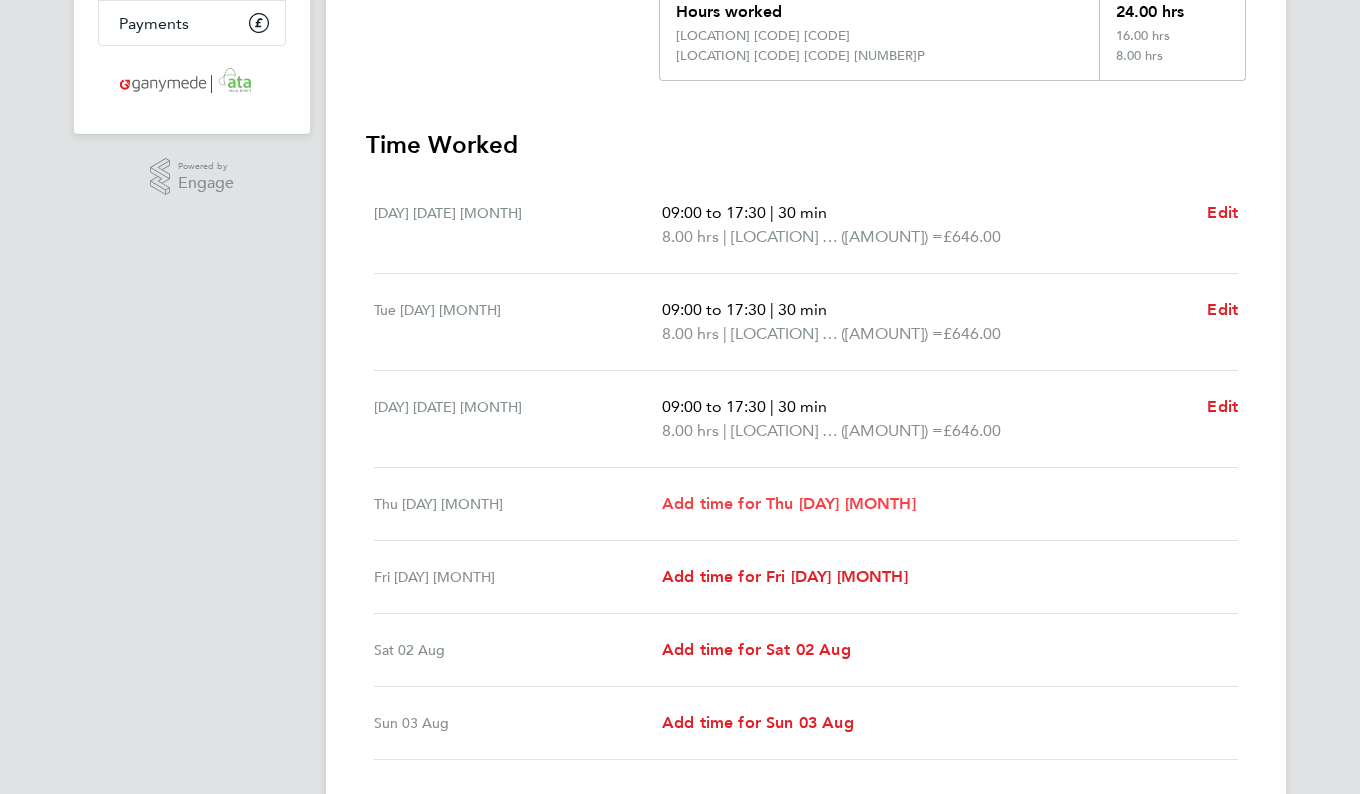 click on "Add time for Thu [DAY] [MONTH]" at bounding box center [789, 503] 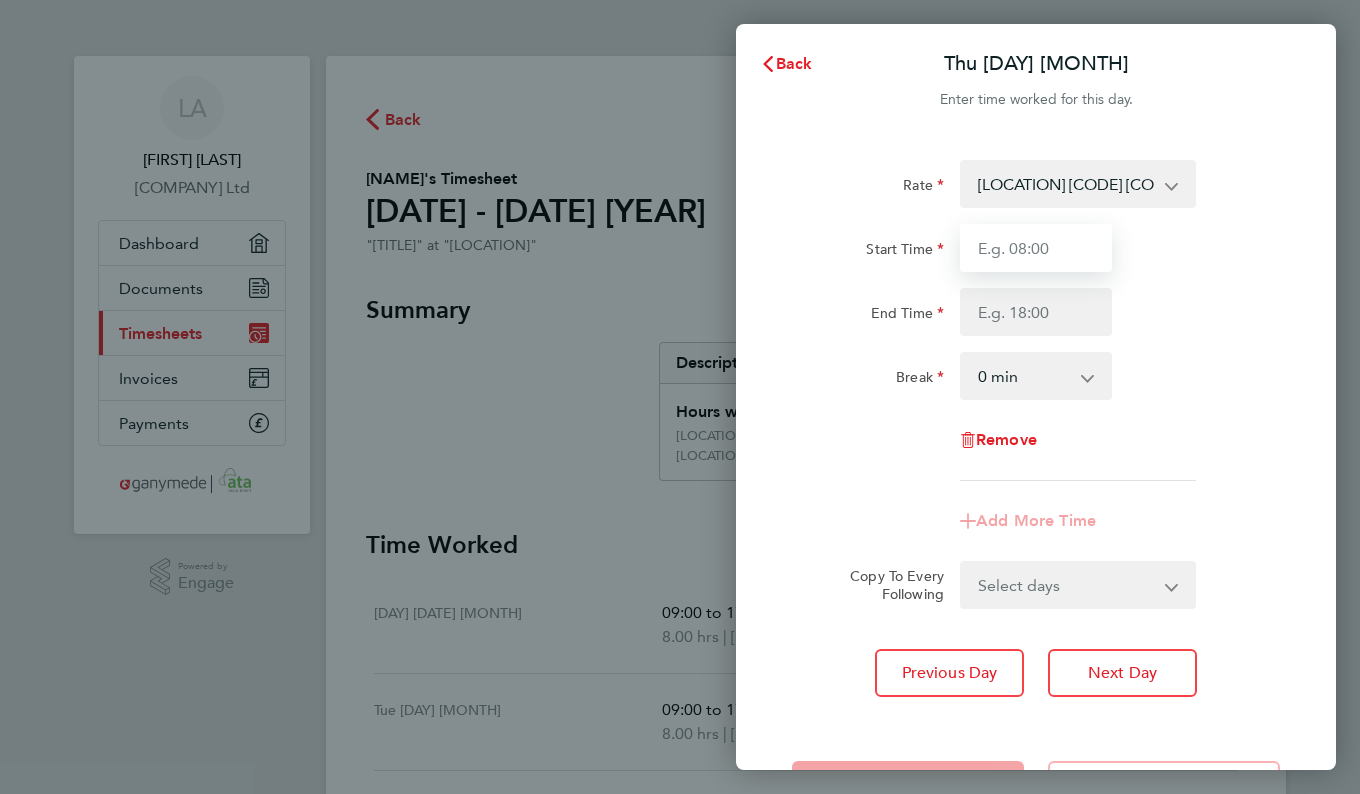 click on "Start Time" at bounding box center (1036, 248) 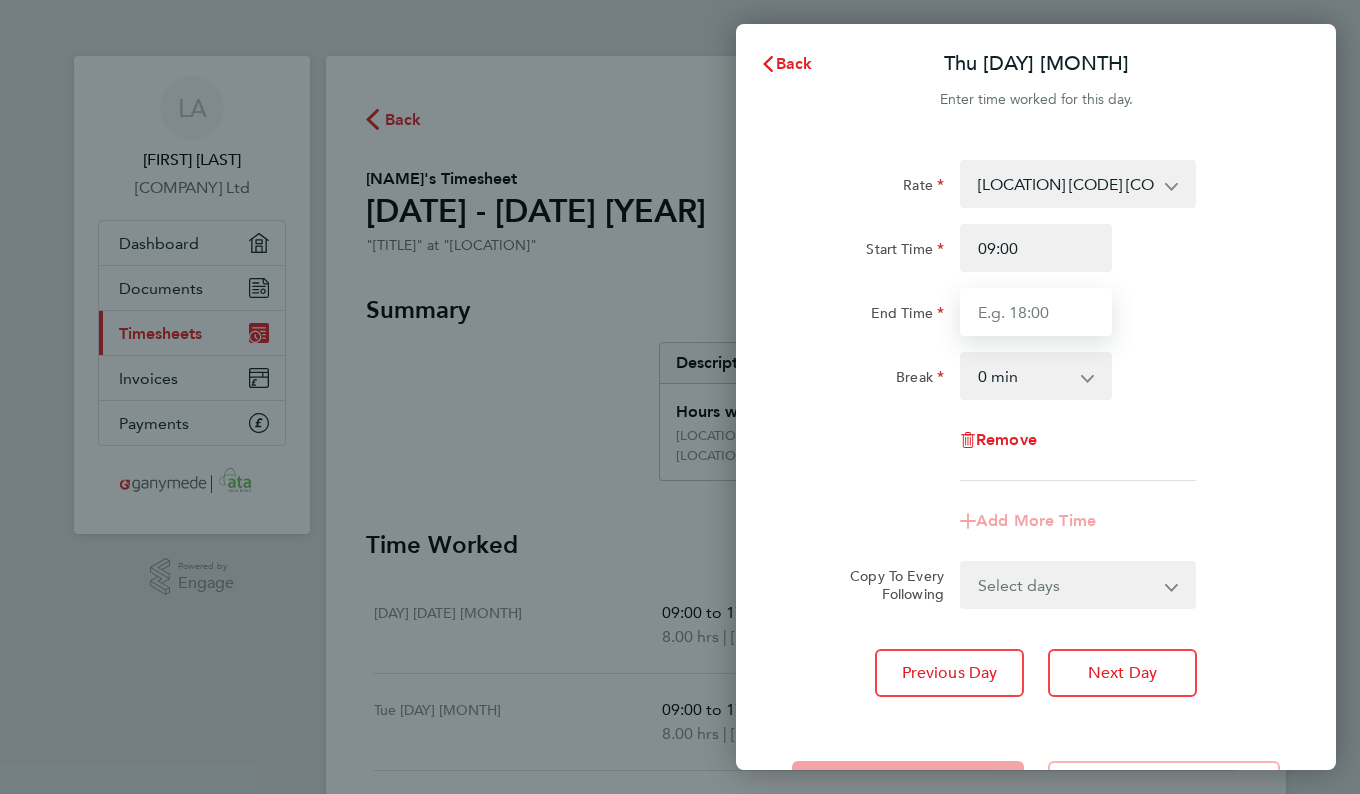 type on "17:30" 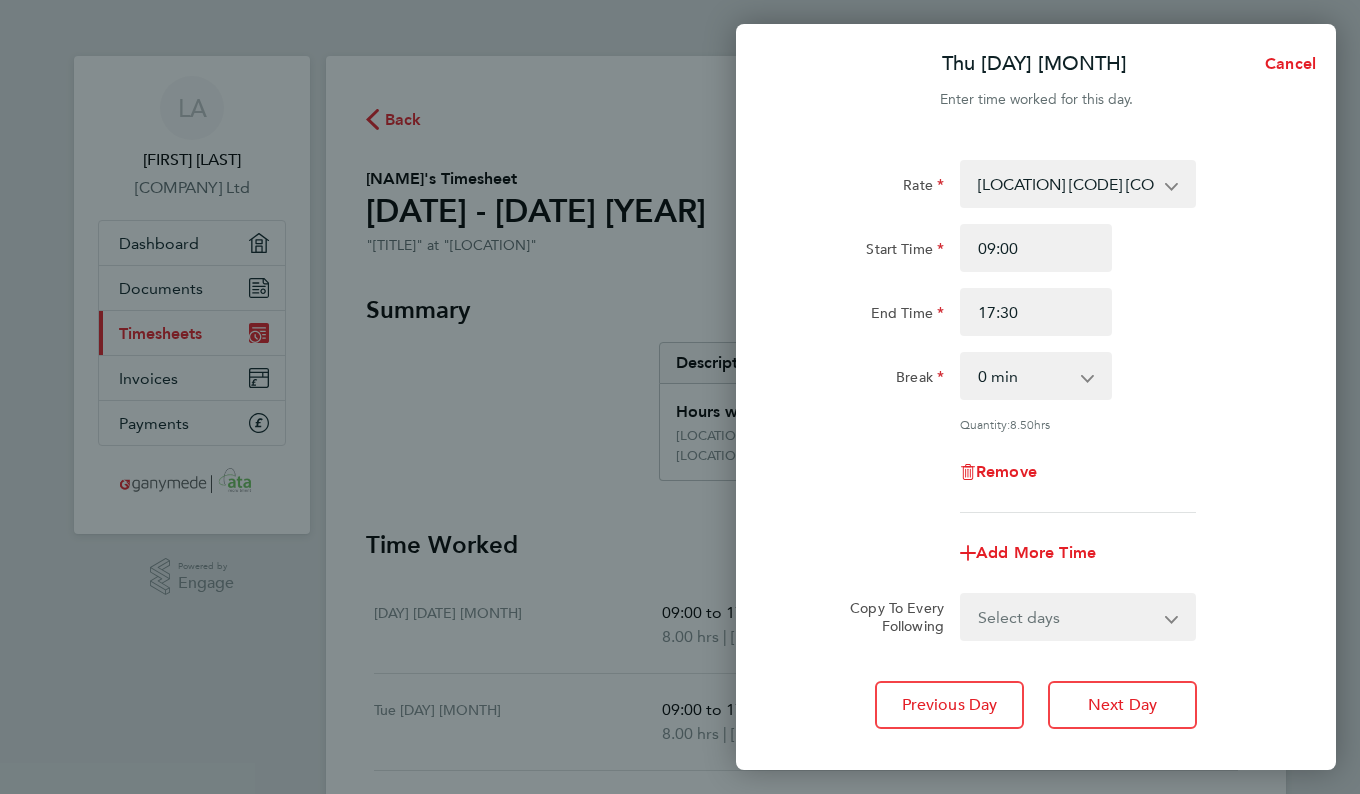 click on "0 min   15 min   30 min   45 min   60 min   75 min   90 min" 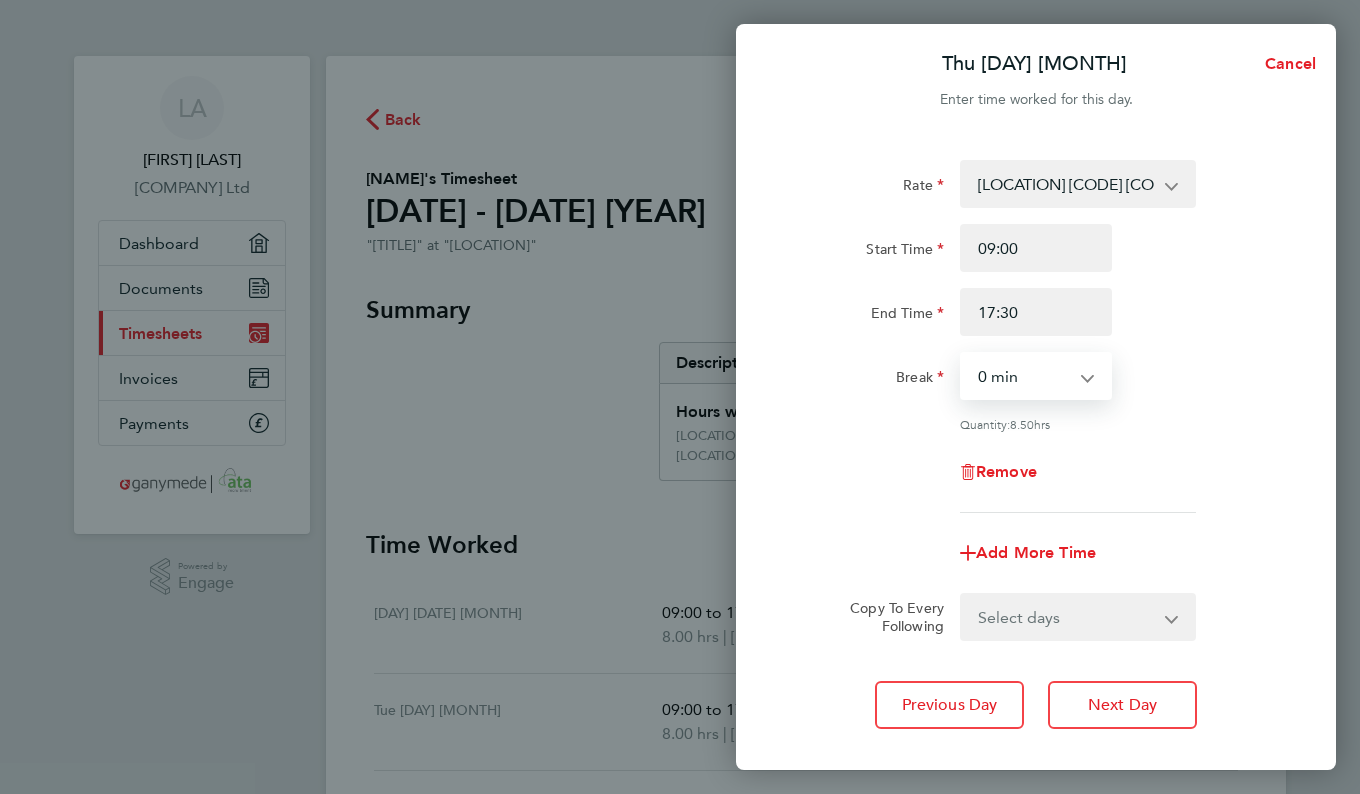 click on "0 min   15 min   30 min   45 min   60 min   75 min   90 min" at bounding box center [1024, 376] 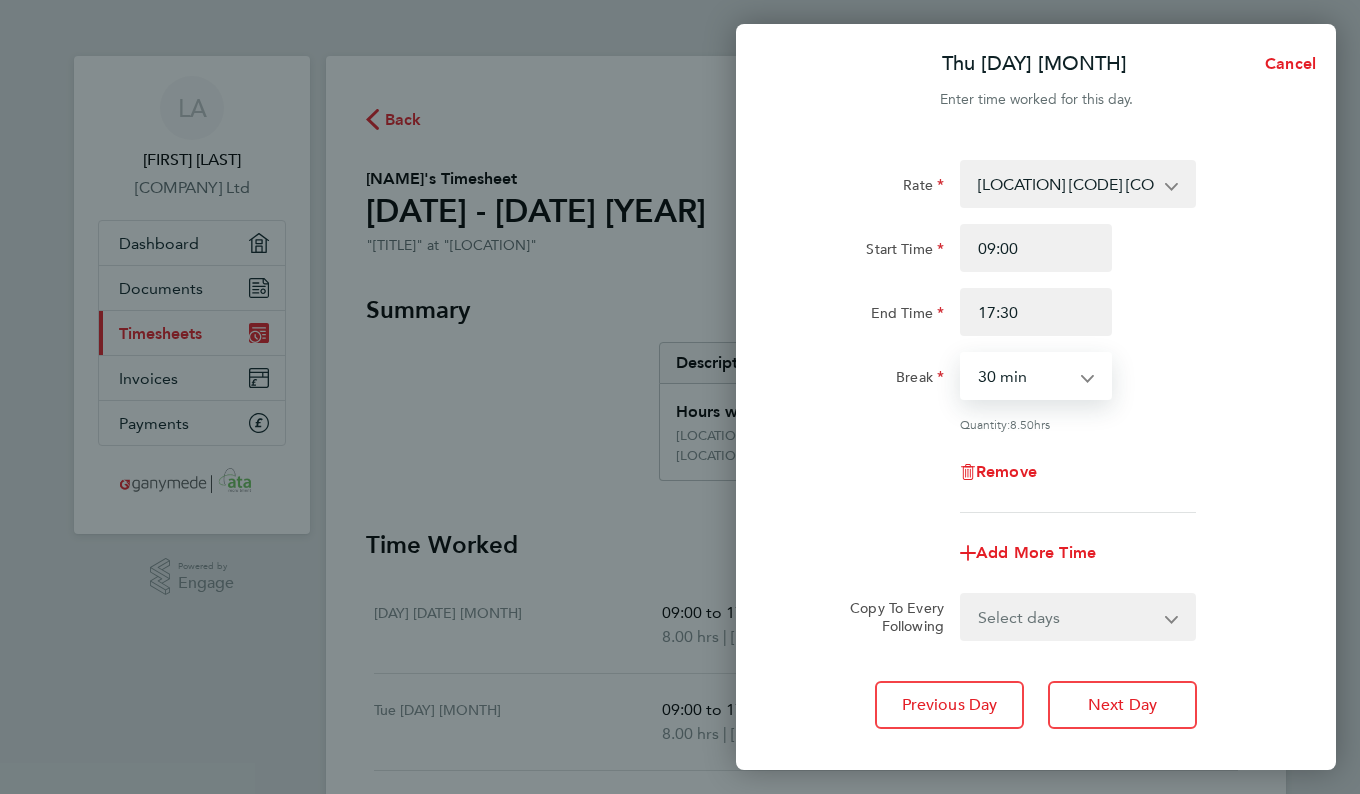 click on "0 min   15 min   30 min   45 min   60 min   75 min   90 min" at bounding box center [1024, 376] 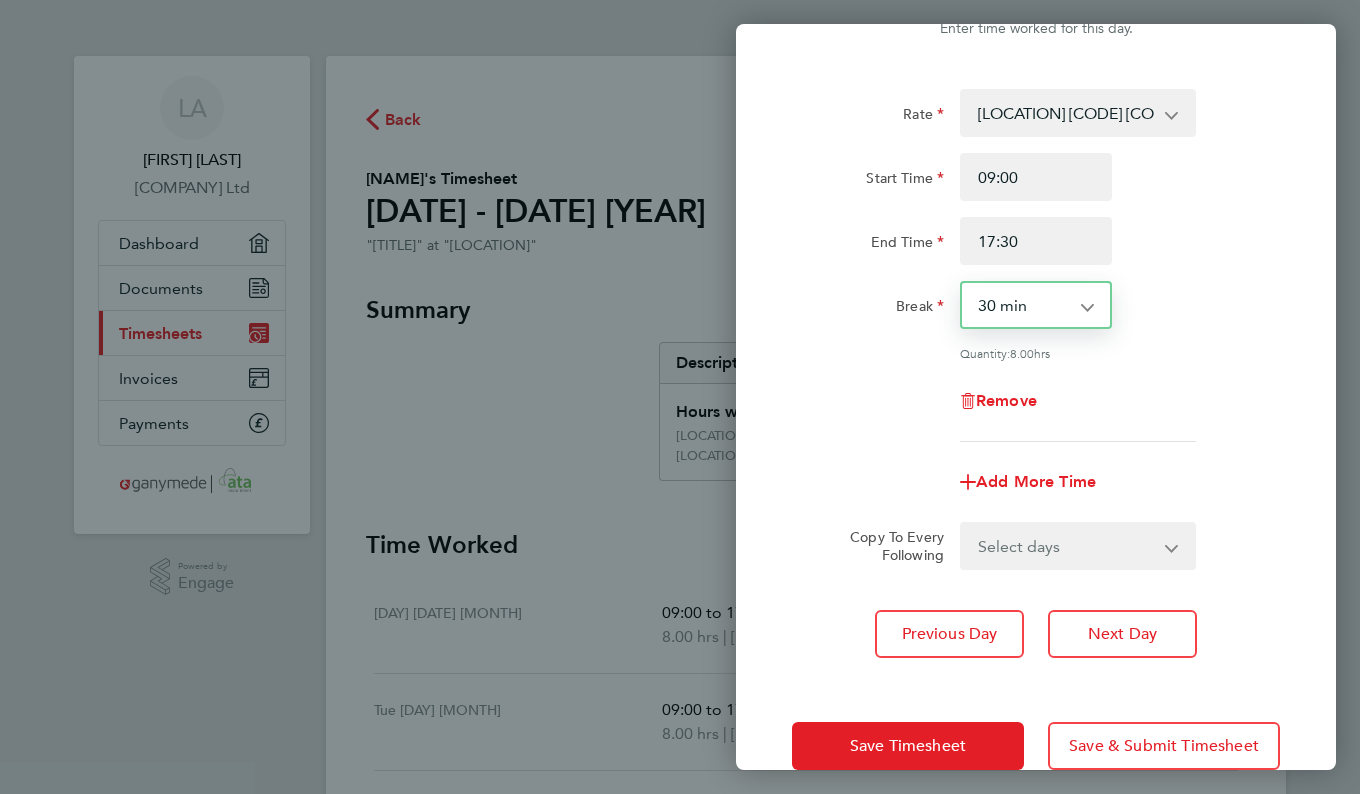 scroll, scrollTop: 109, scrollLeft: 0, axis: vertical 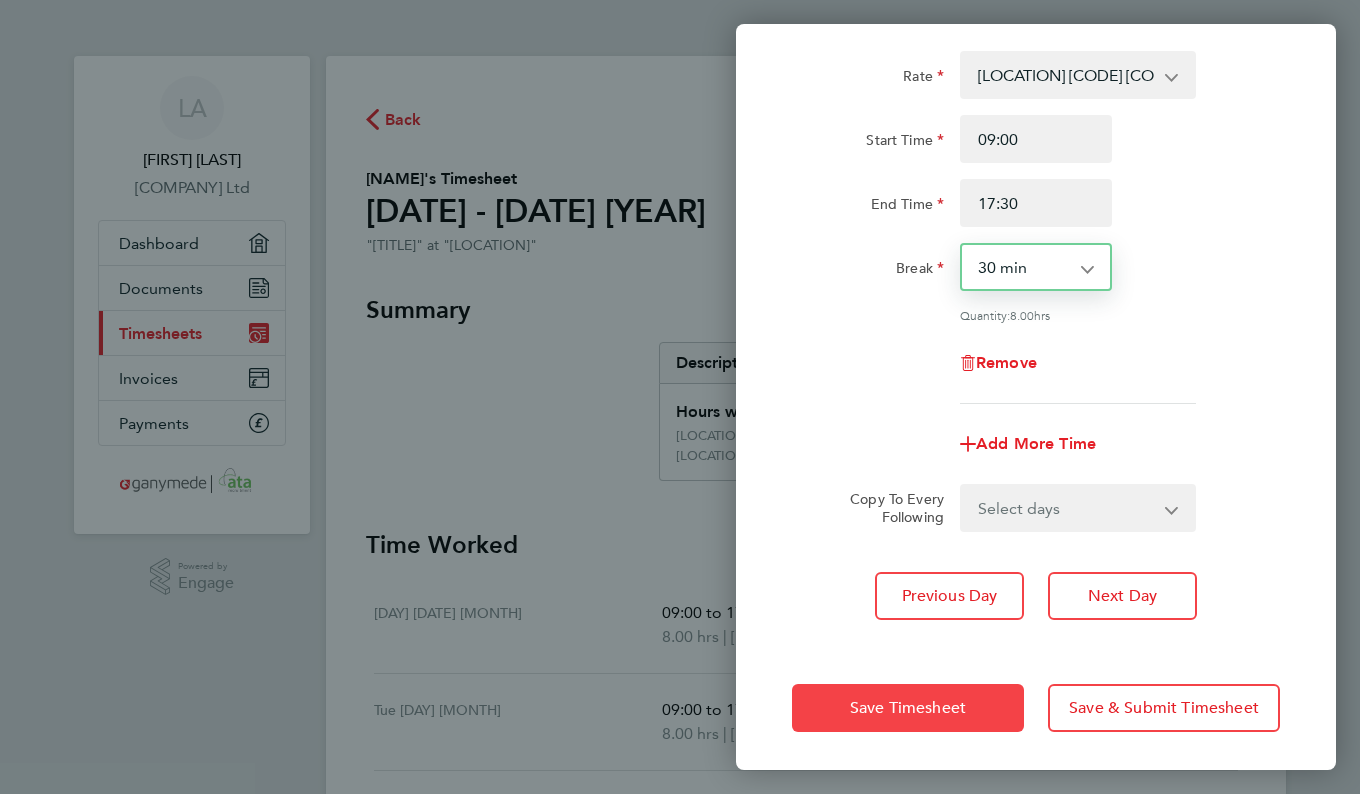 drag, startPoint x: 920, startPoint y: 707, endPoint x: 926, endPoint y: 694, distance: 14.3178215 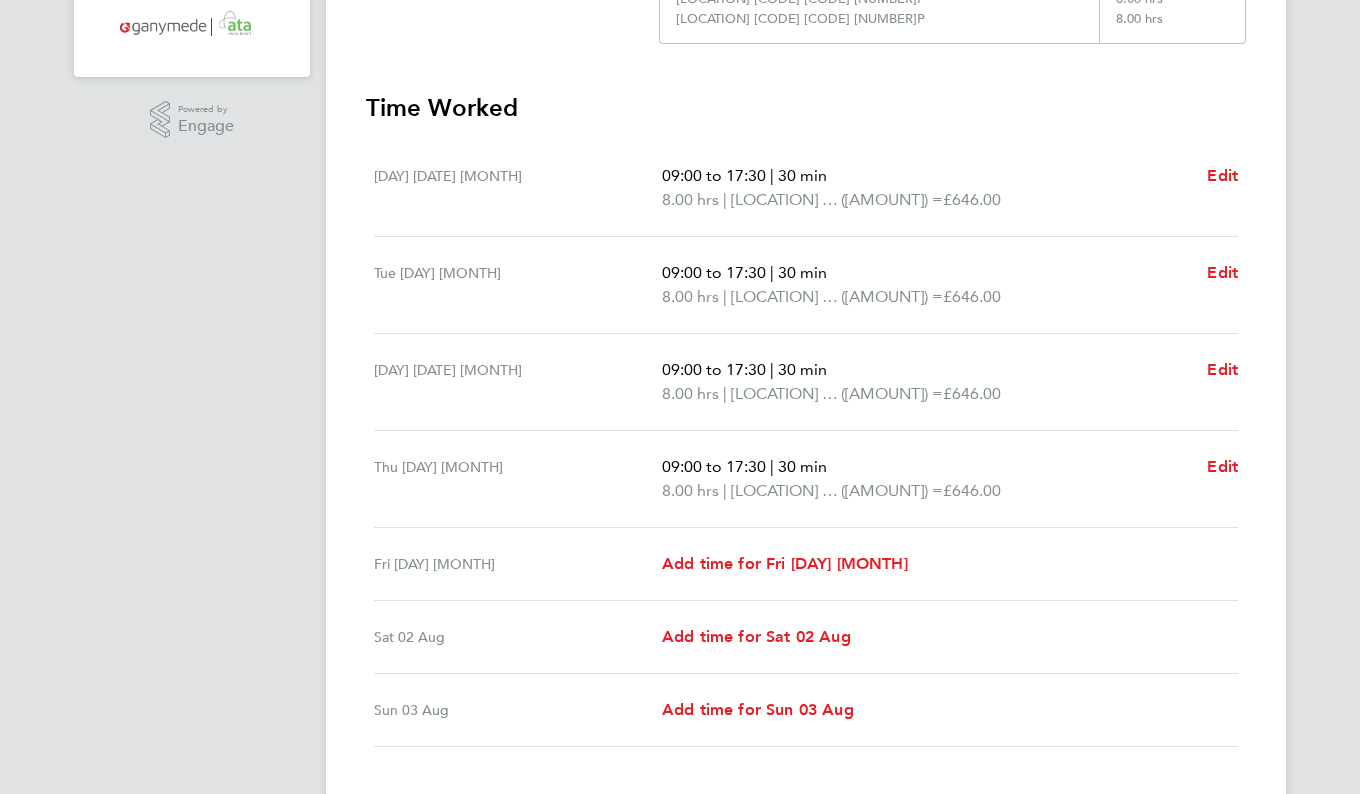 scroll, scrollTop: 587, scrollLeft: 0, axis: vertical 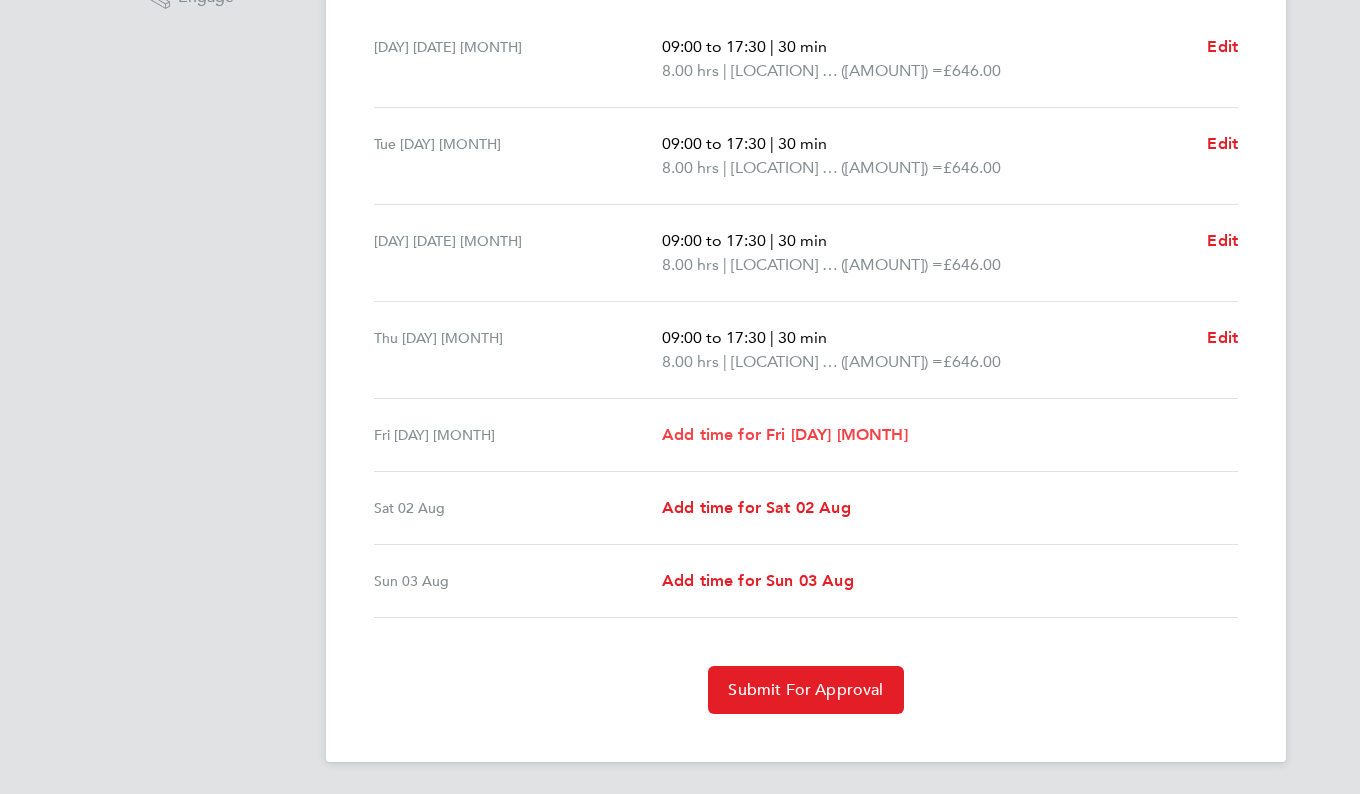 click on "Add time for Fri [DAY] [MONTH]" at bounding box center (785, 434) 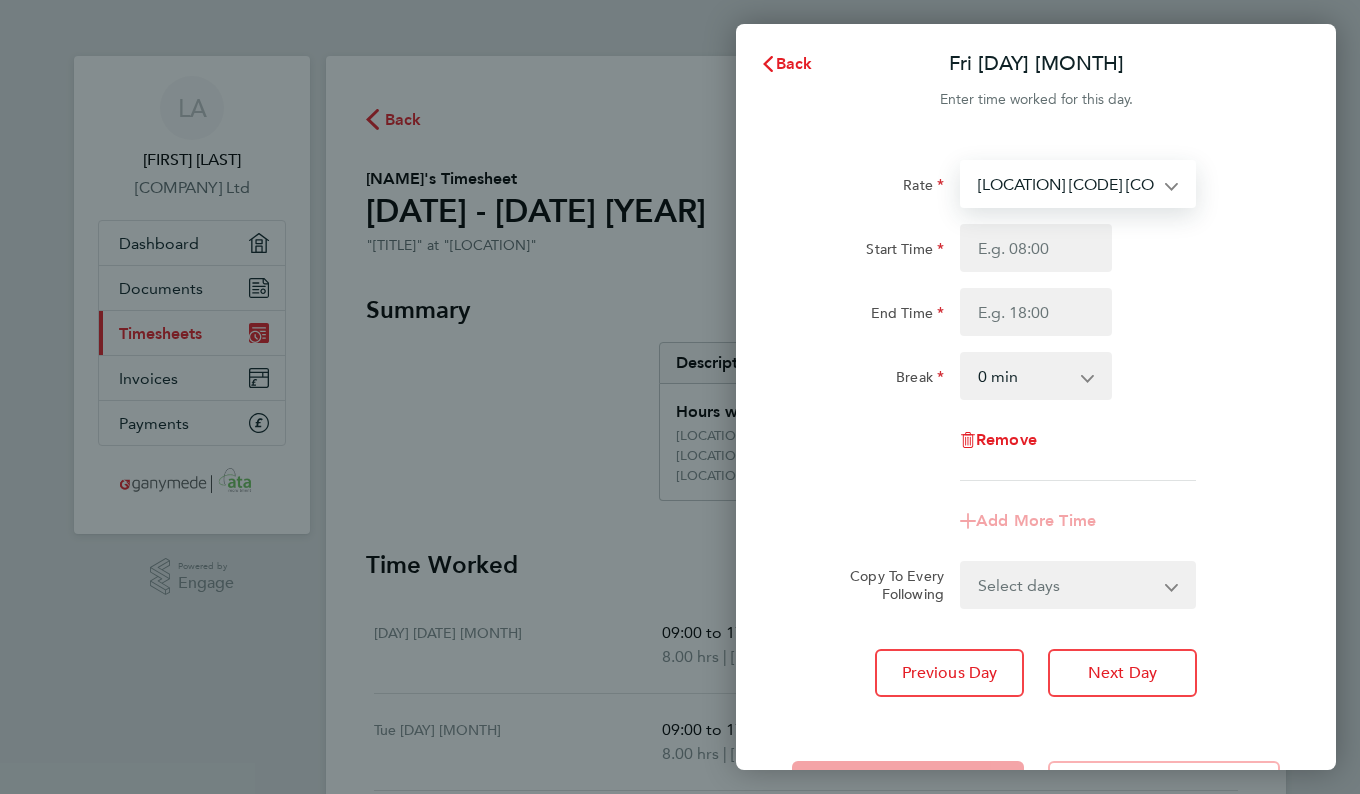 click on "[LOCATION] [CODE] [CODE] [NUMBER]P - [AMOUNT]   [LOCATION][CODE] [CODE] [NUMBER] - [AMOUNT]   [LOCATION] [CODE] [CODE] [NUMBER] - [AMOUNT]   [LOCATION] [CODE] [CODE] [NUMBER] - [AMOUNT]   [LOCATION] [CODE] [CODE] [NUMBER]P - [AMOUNT]   [LOCATION] [CODE] [CODE] [NUMBER]P - [AMOUNT]   [LOCATION][CODE] [CODE] [NUMBER] - [AMOUNT]   [LOCATION] [CODE] [CODE] [NUMBER]P - [AMOUNT]   [LOCATION] [CODE] [CODE] [NUMBER]P - [AMOUNT]   [LOCATION] [CODE] [CODE] [NUMBER]P - [AMOUNT]   [LOCATION] [CODE] [CODE] [NUMBER]P - [AMOUNT]   [LOCATION] [CODE] [CODE] [NUMBER] - [AMOUNT]   [LOCATION] [CODE] [CODE] [NUMBER] - [AMOUNT]   [LOCATION] [CODE] [CODE] [NUMBER] - [AMOUNT]   [LOCATION] [CODE] [CODE] [NUMBER] - [AMOUNT]   [LOCATION] [CODE] [CODE] [NUMBER]P - [AMOUNT]   [LOCATION] [CODE] [CODE] [NUMBER] - [AMOUNT]   [LOCATION] [CODE] [CODE] [NUMBER]P - [AMOUNT]   [LOCATION] [CODE] [CODE] [NUMBER] - [AMOUNT]   [LOCATION] [CODE] [CODE] [NUMBER]P - [AMOUNT]" at bounding box center (1066, 184) 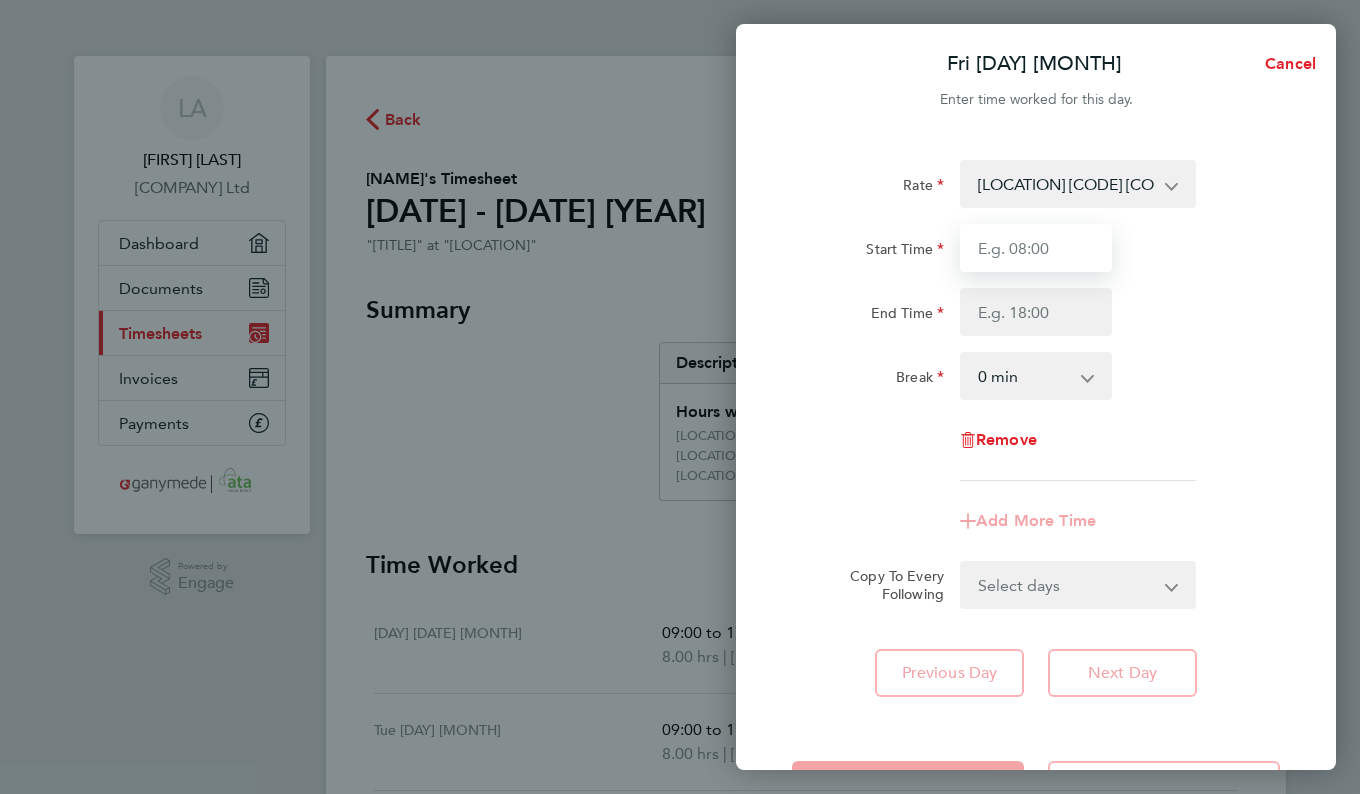 click on "Start Time" at bounding box center (1036, 248) 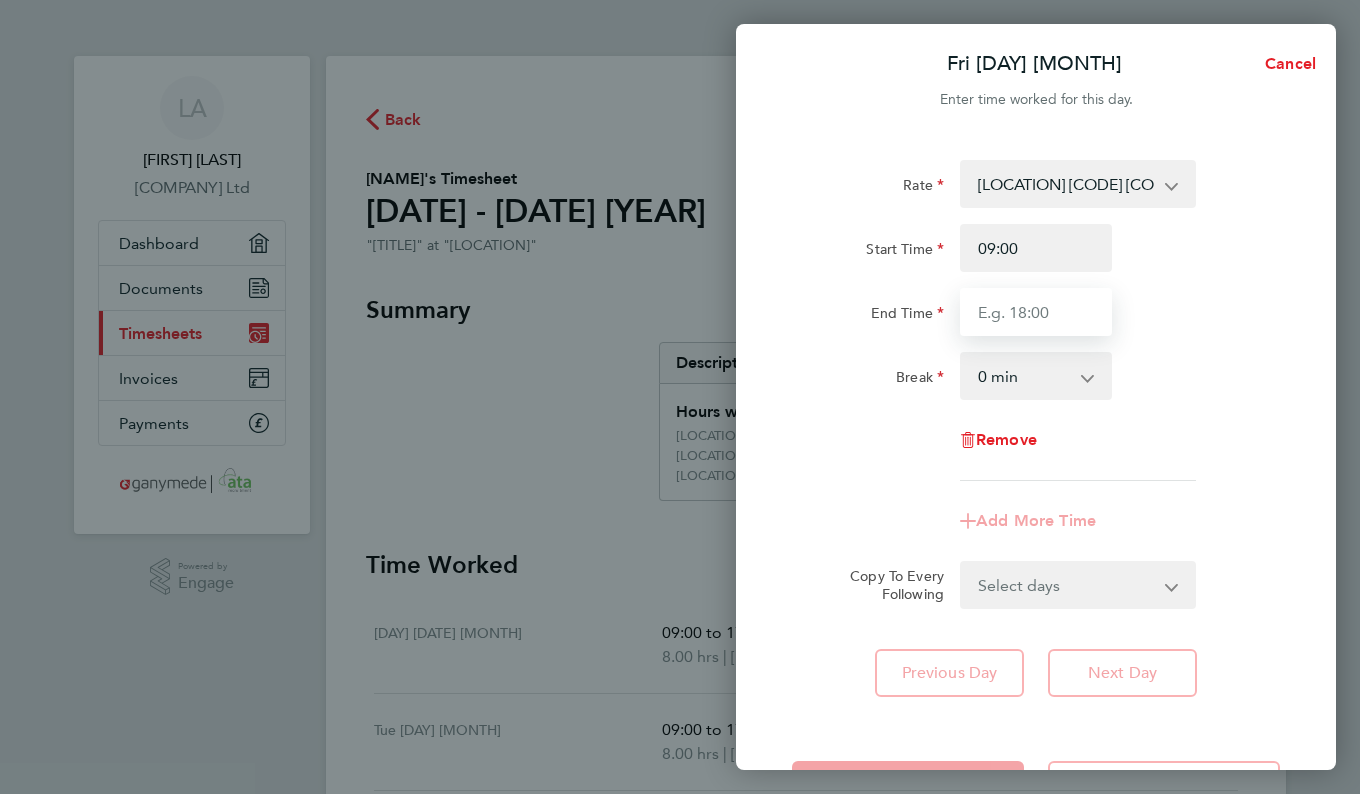 type on "17:30" 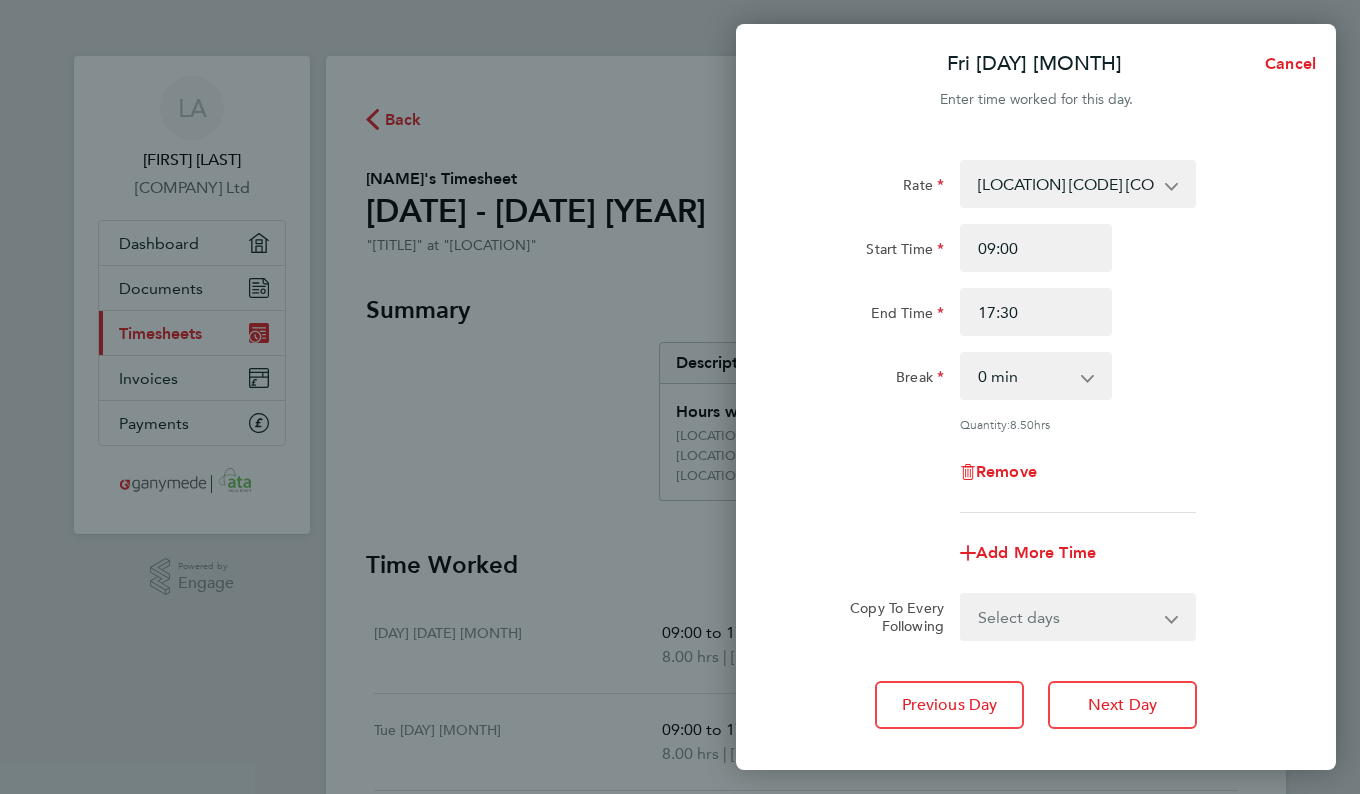 click 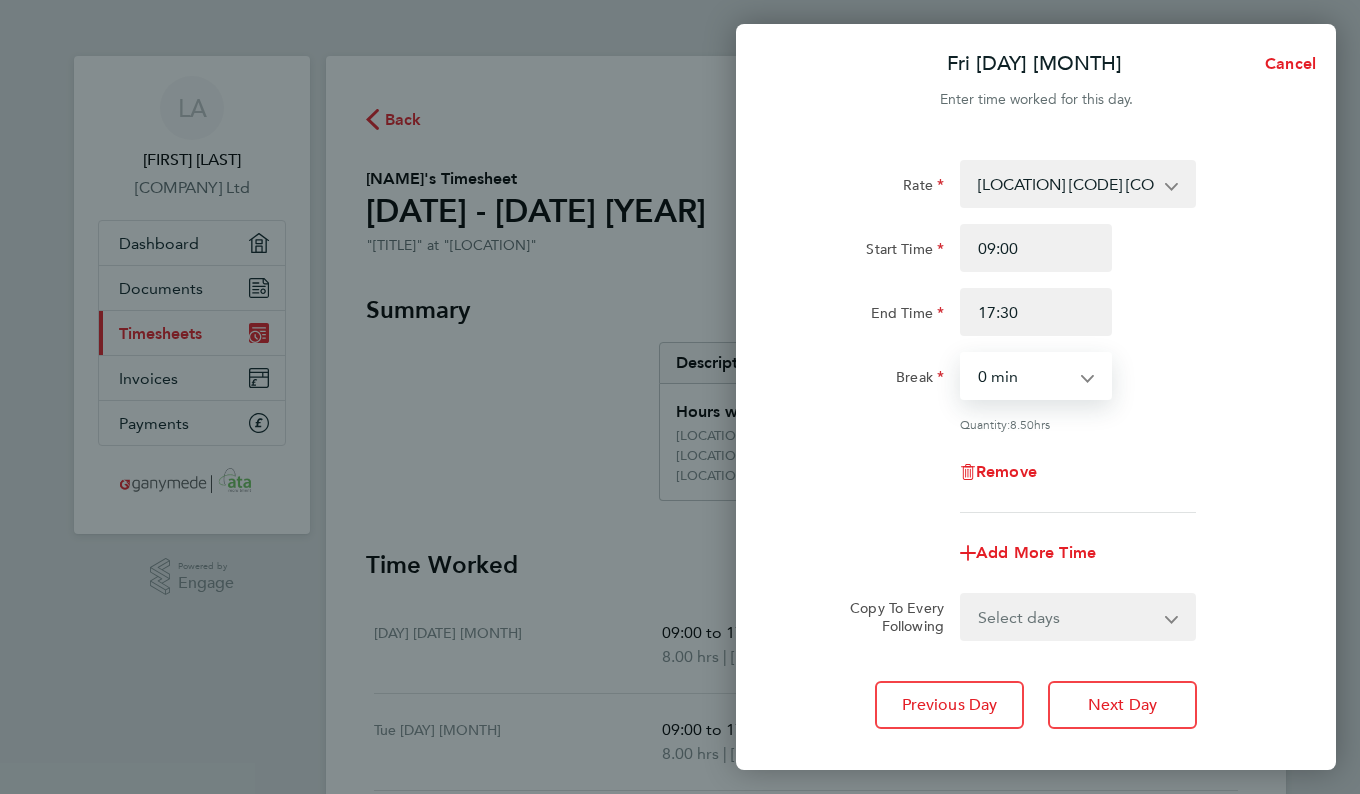 select on "30" 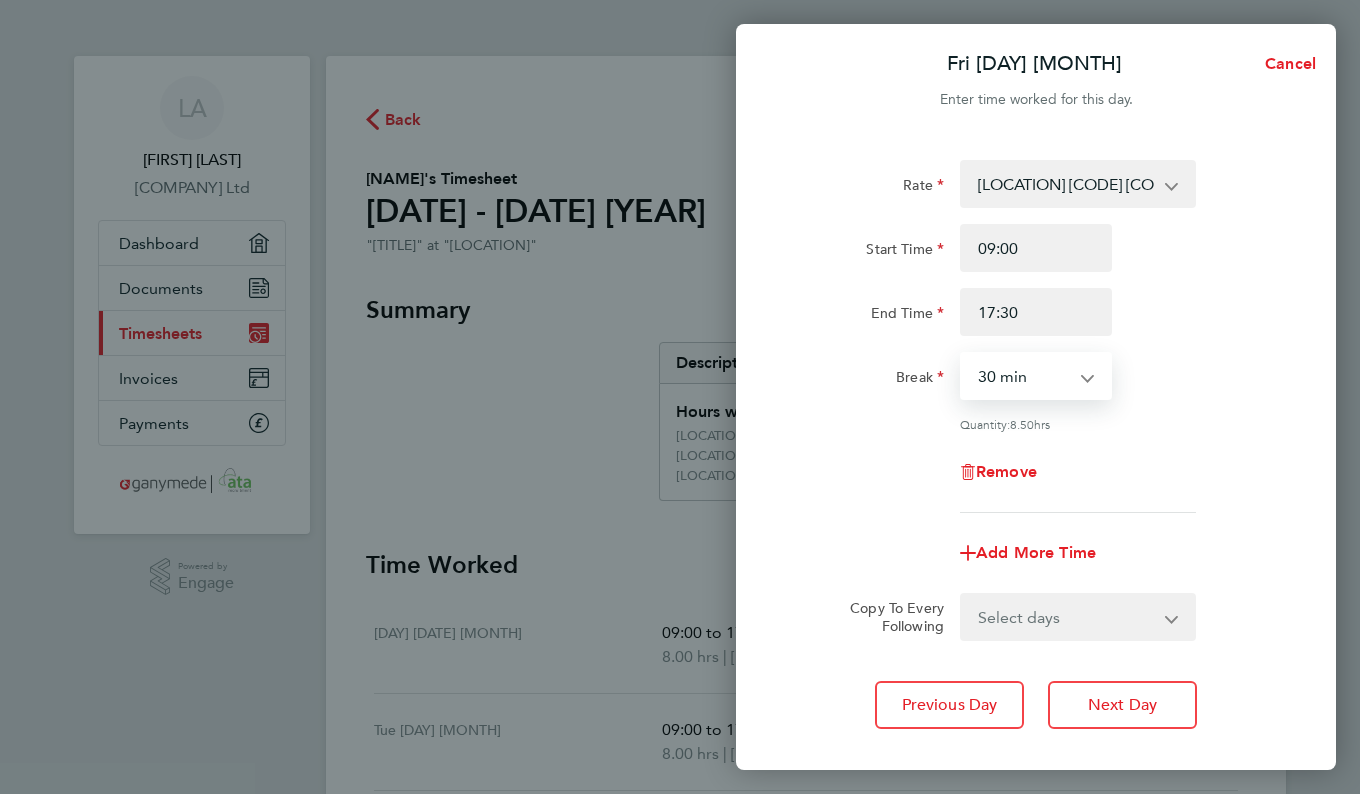 click on "0 min   15 min   30 min   45 min   60 min   75 min   90 min" at bounding box center (1024, 376) 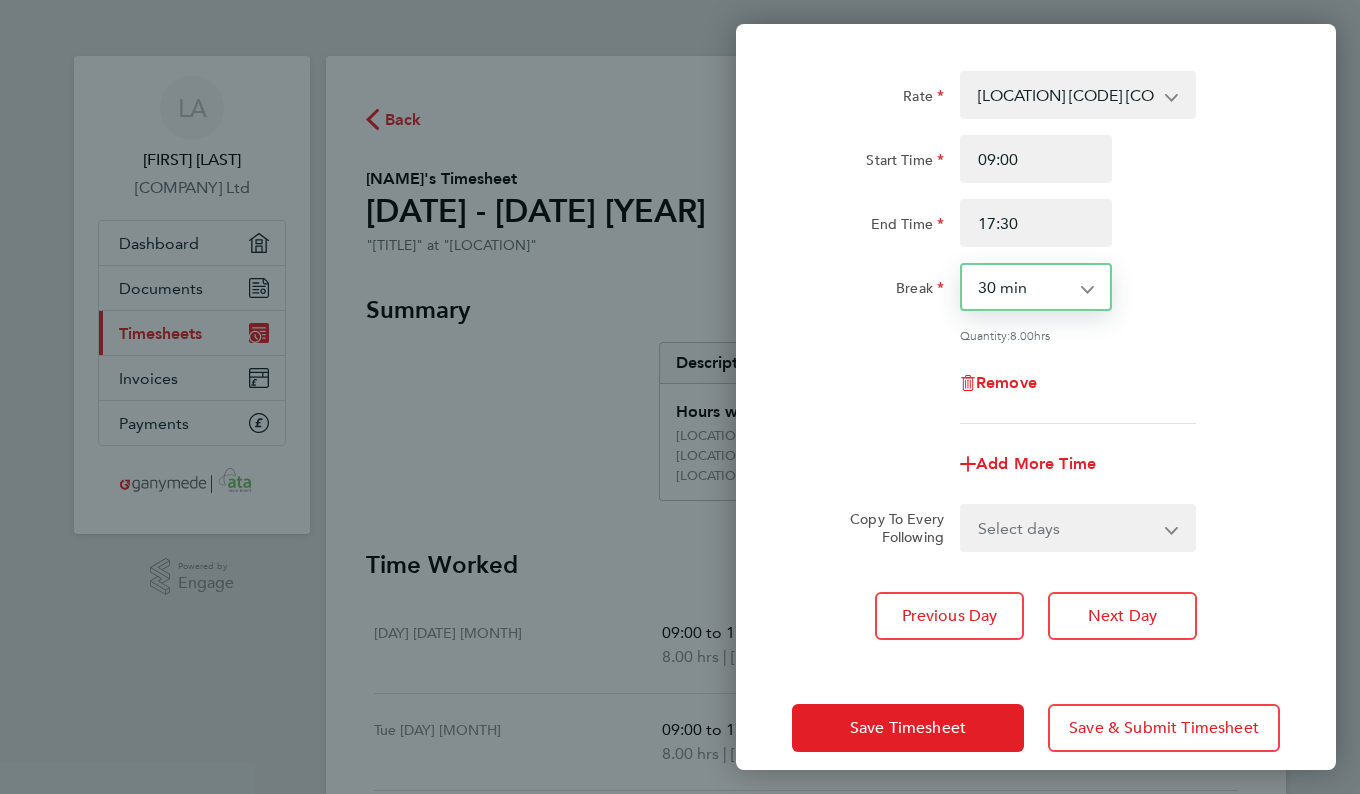 scroll, scrollTop: 109, scrollLeft: 0, axis: vertical 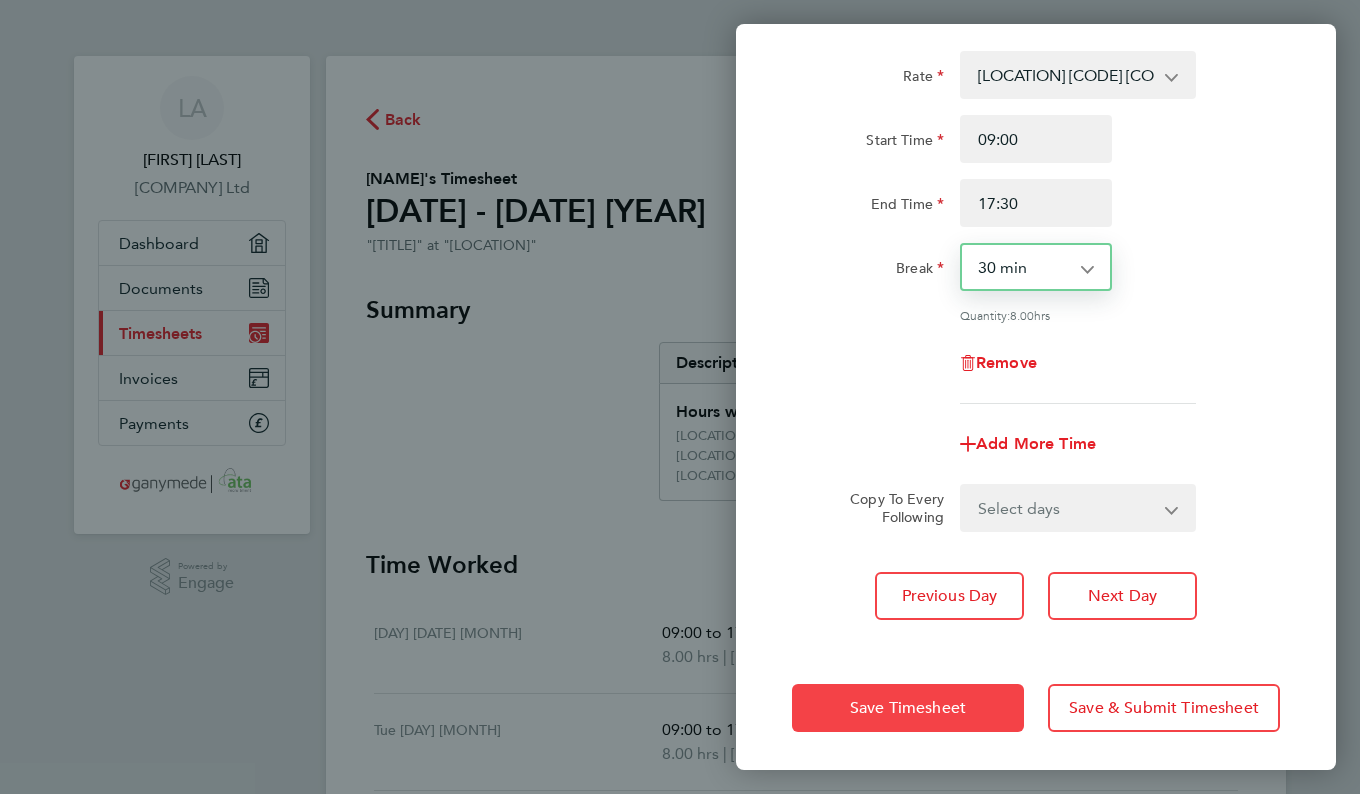 click on "Save Timesheet" 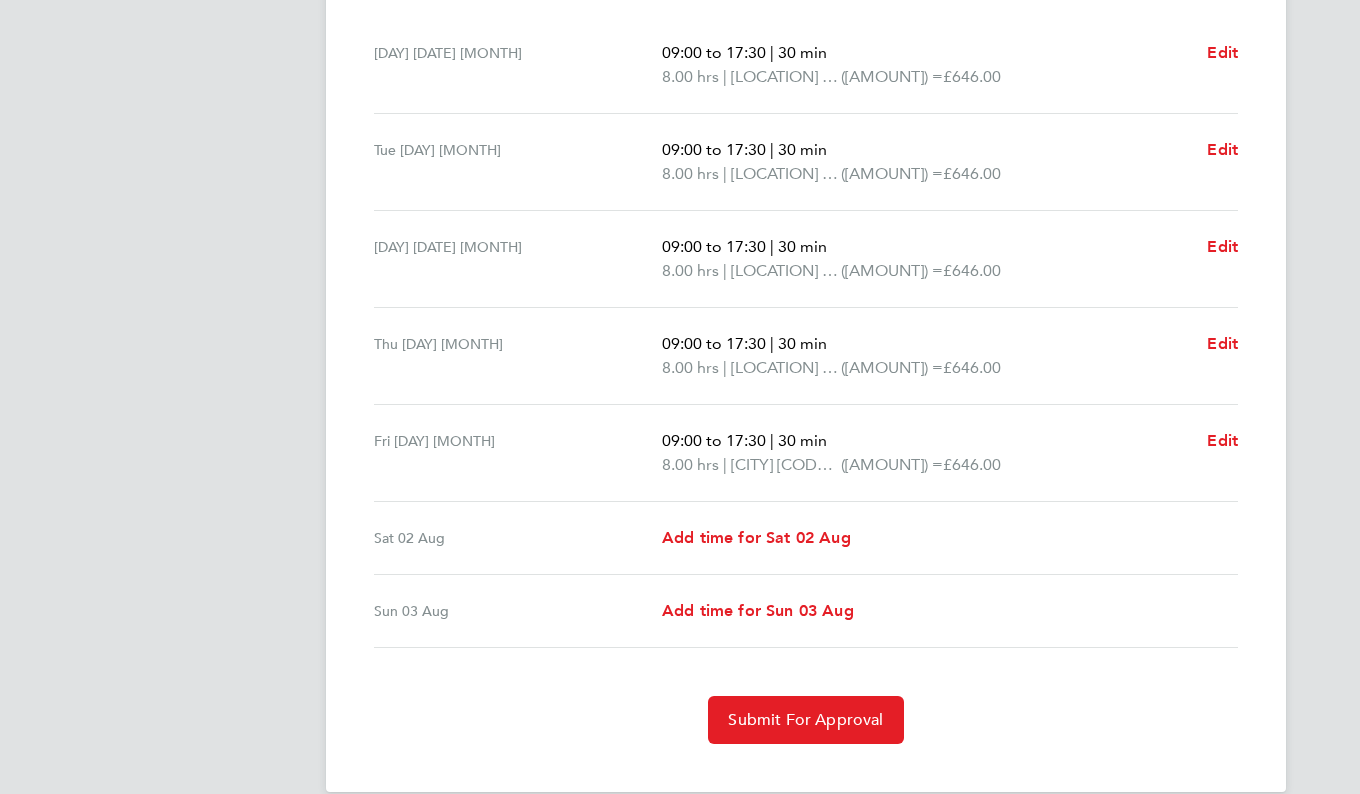 scroll, scrollTop: 631, scrollLeft: 0, axis: vertical 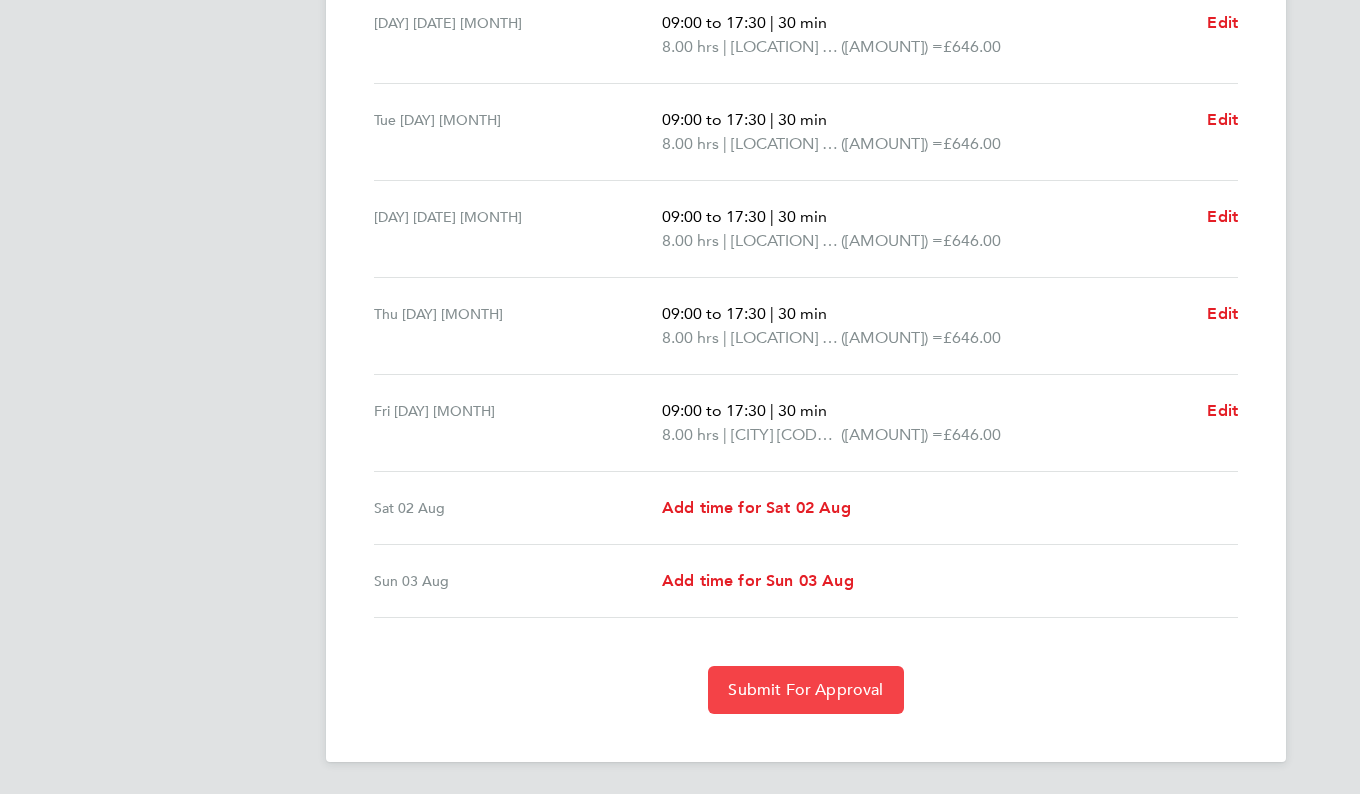 click on "Submit For Approval" 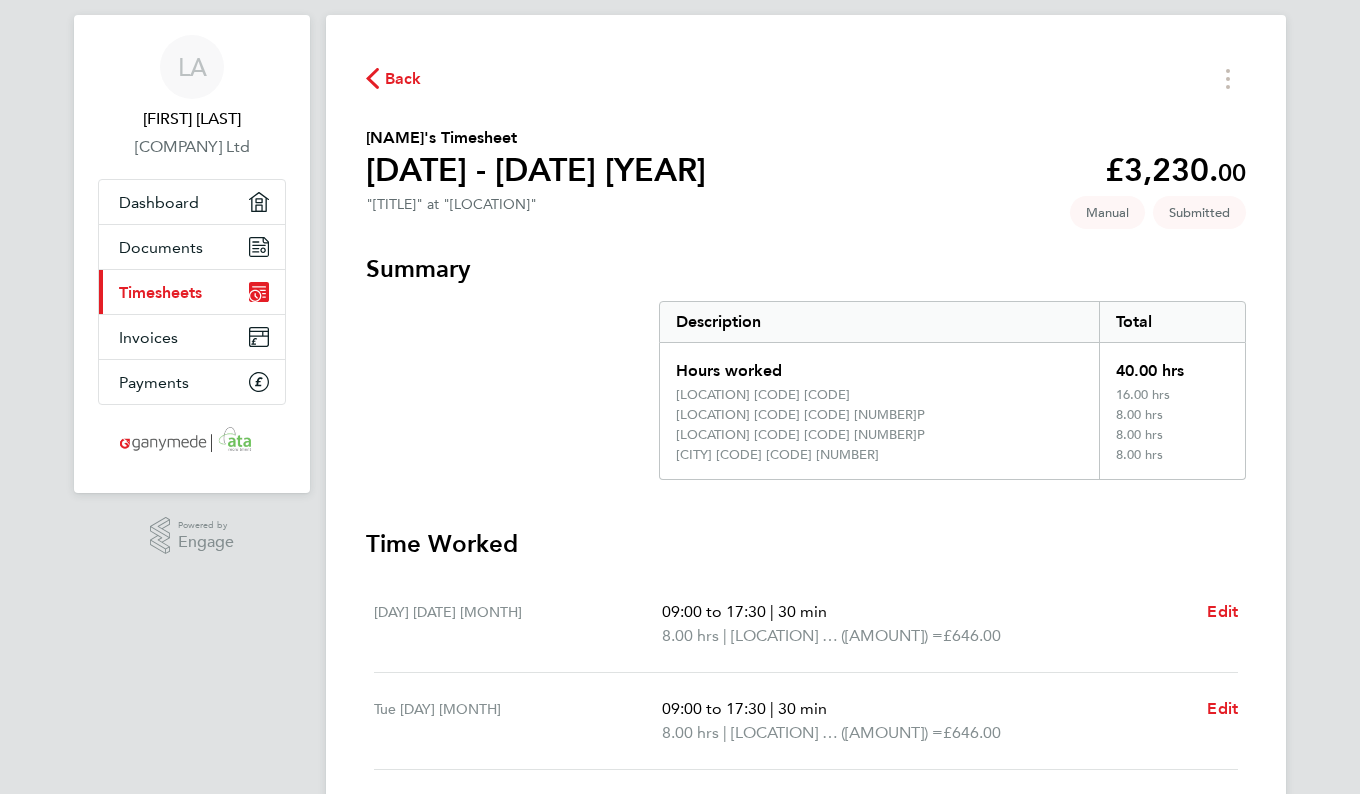 scroll, scrollTop: 0, scrollLeft: 0, axis: both 